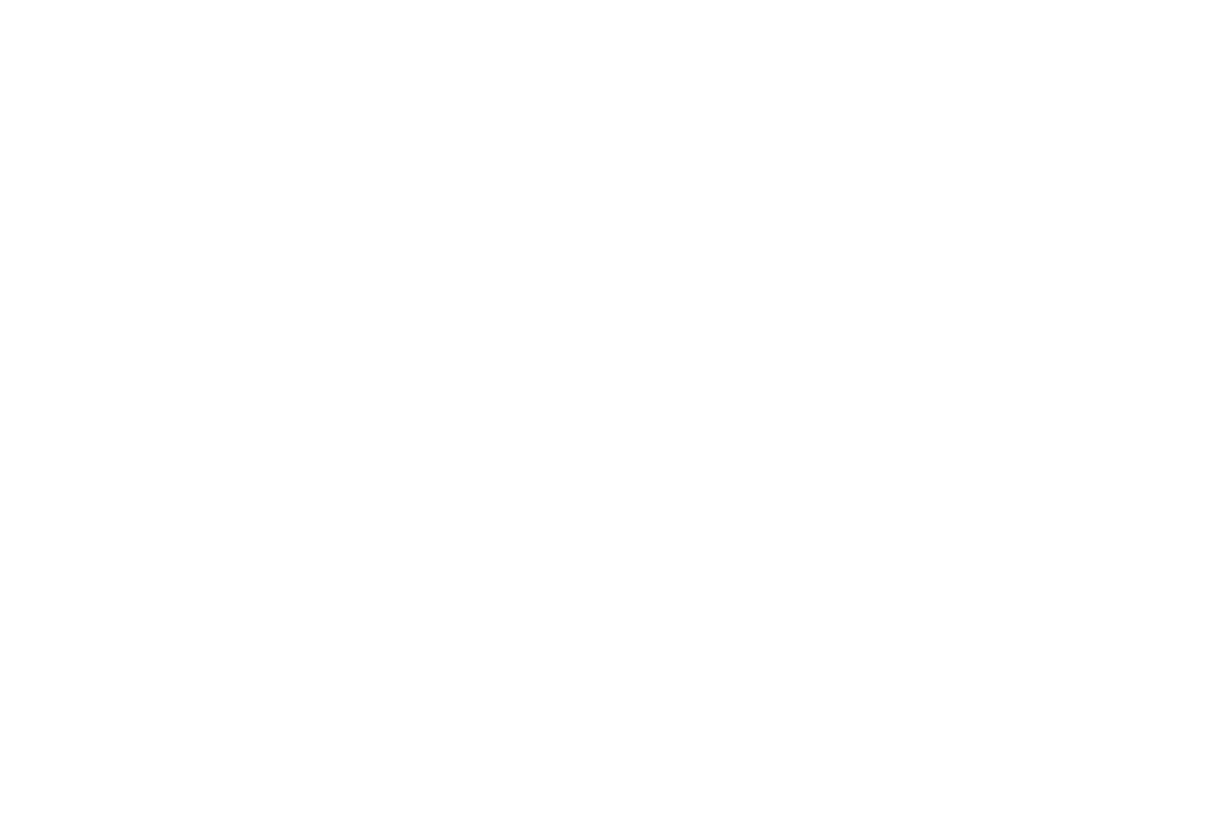 scroll, scrollTop: 0, scrollLeft: 0, axis: both 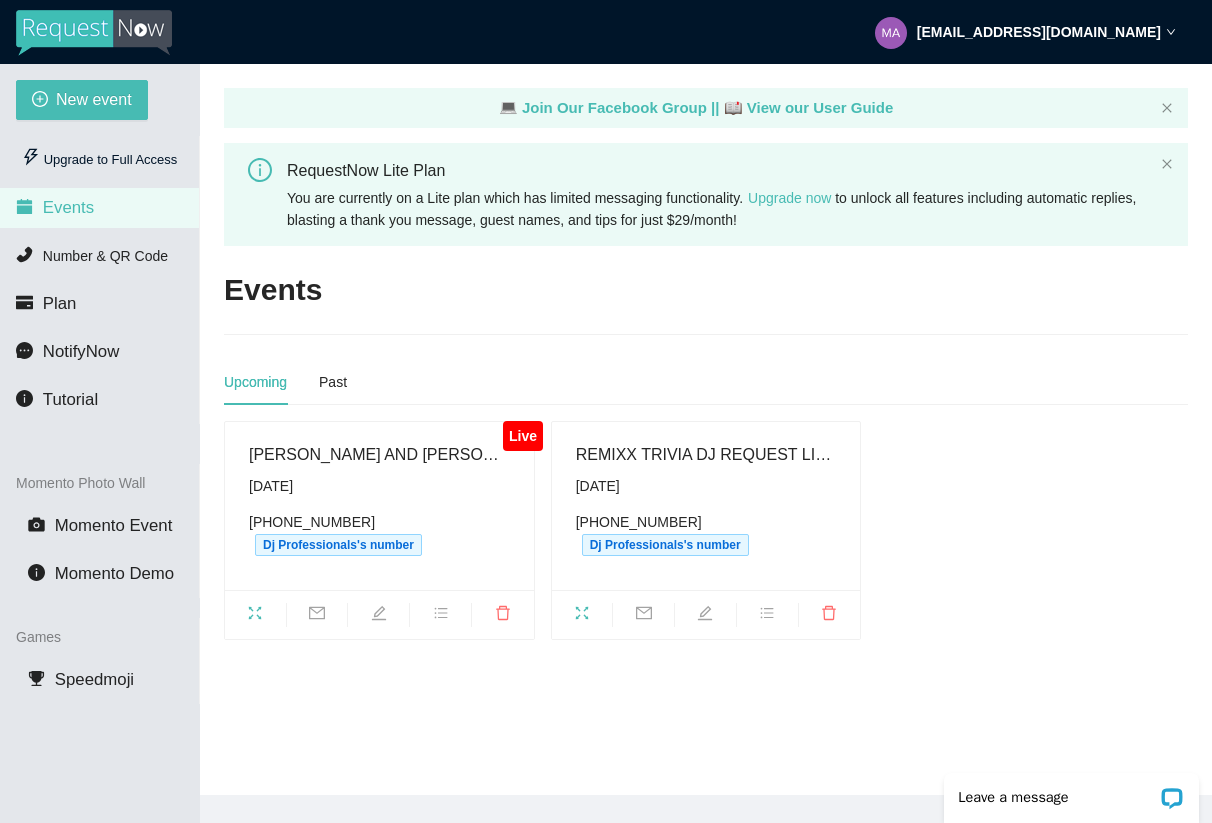 click on "(920) 306-2743 Dj Professionals's number" at bounding box center (379, 533) 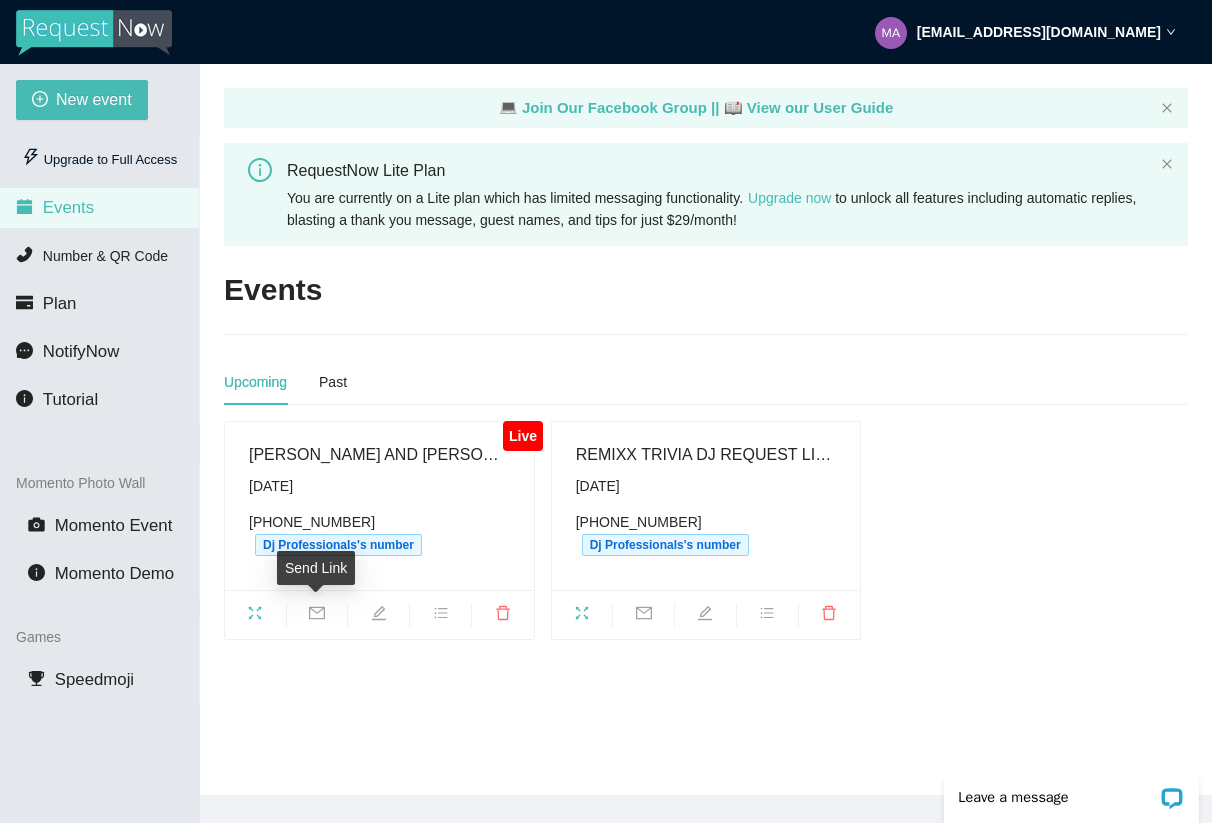 click 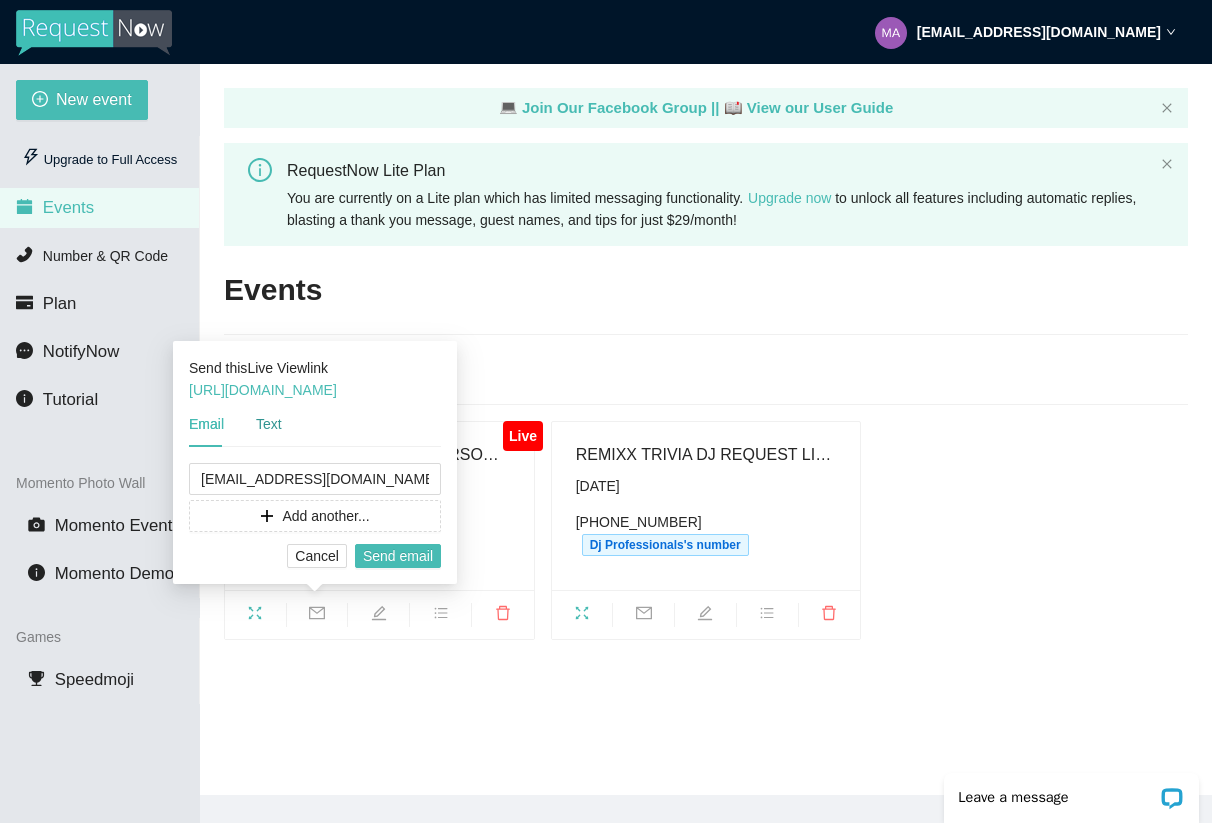 click on "Text" at bounding box center (269, 424) 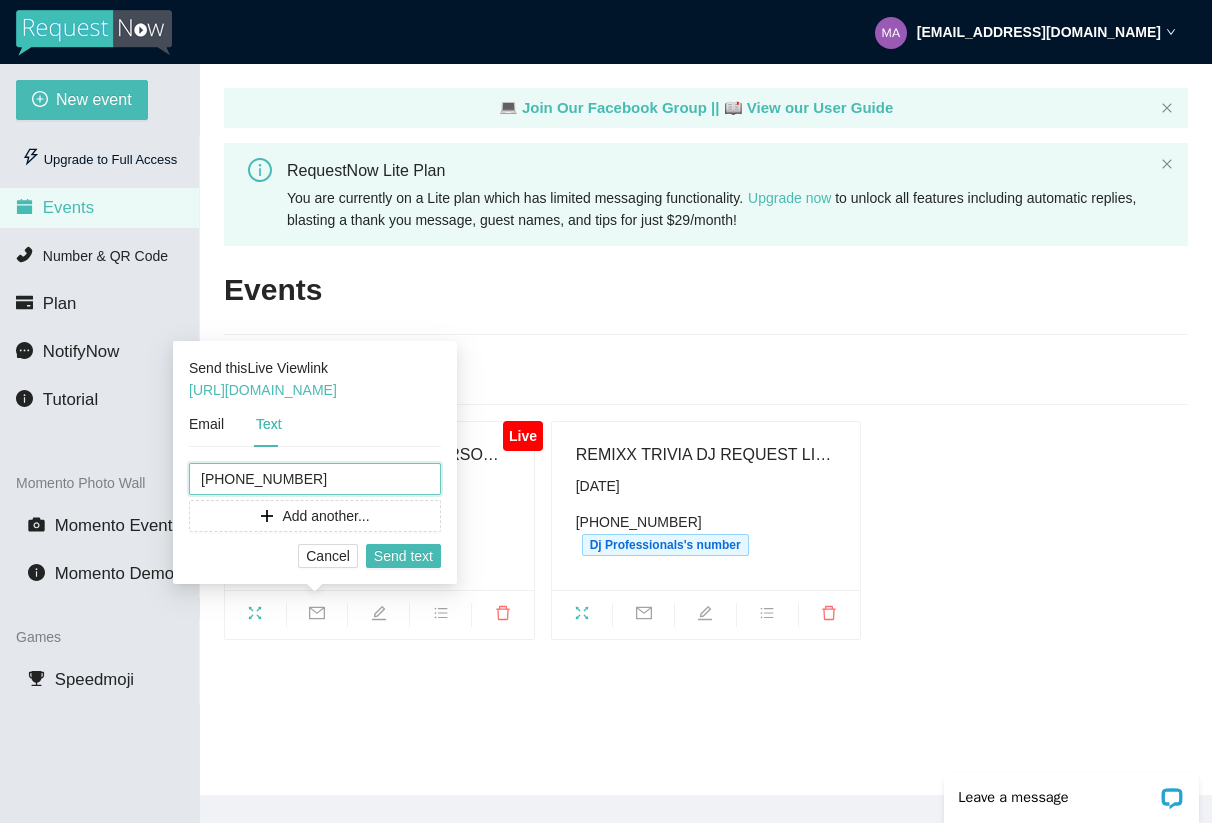 click on "(920) 358-8964" at bounding box center (315, 479) 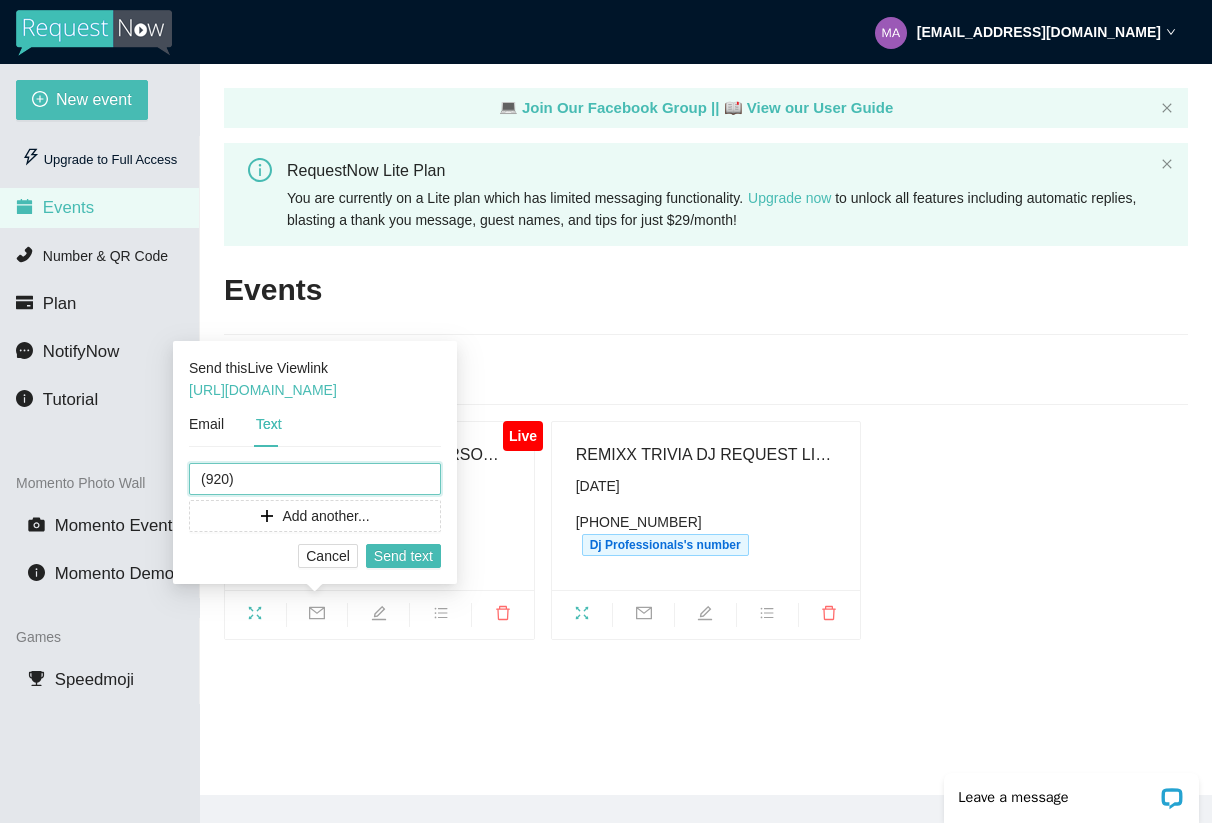 click on "(920)" at bounding box center [315, 479] 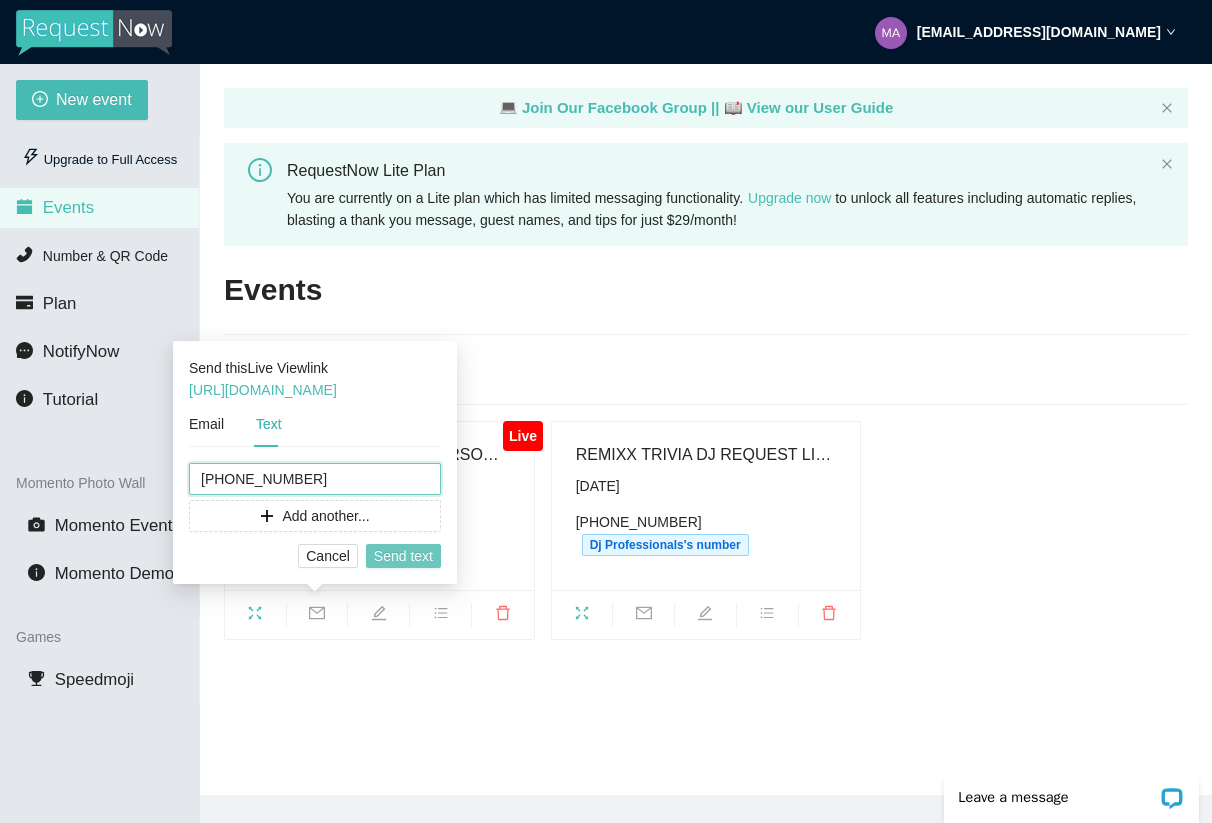 type on "(920) 540-2429" 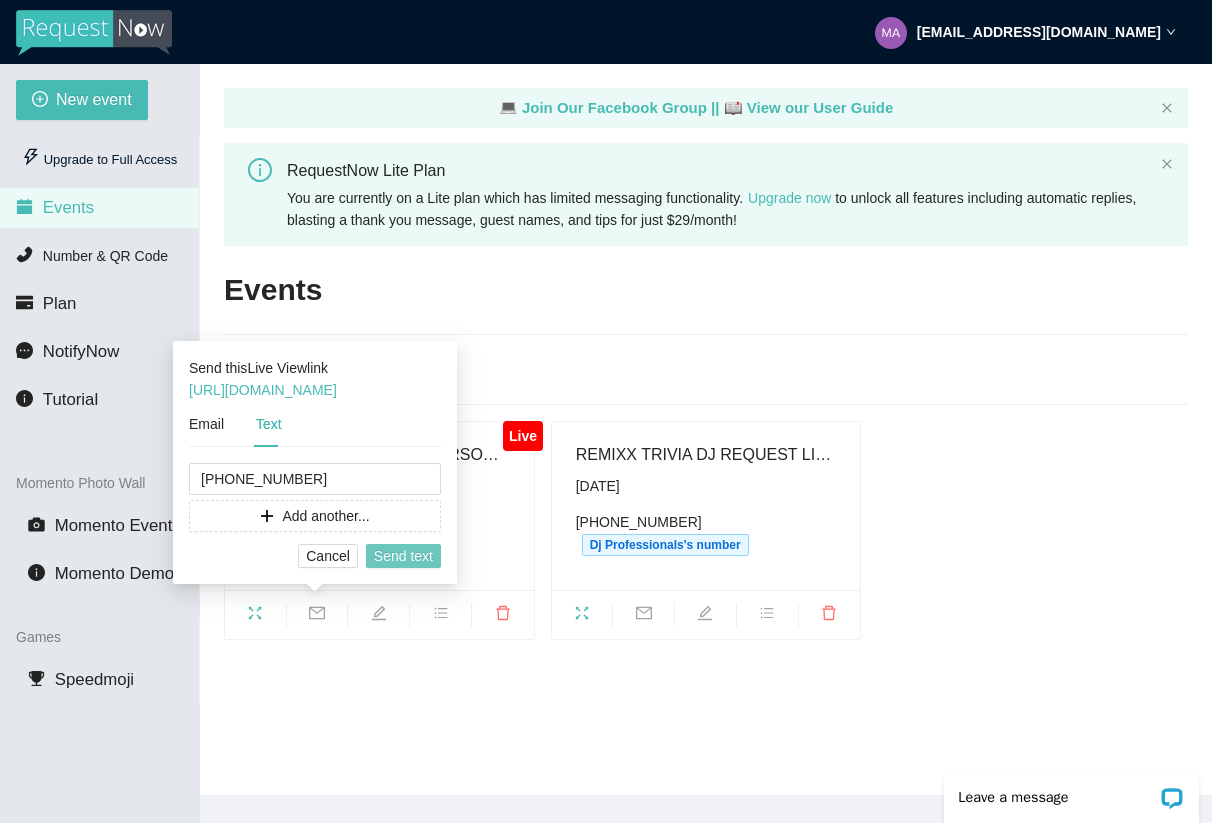 click on "Send text" at bounding box center [403, 556] 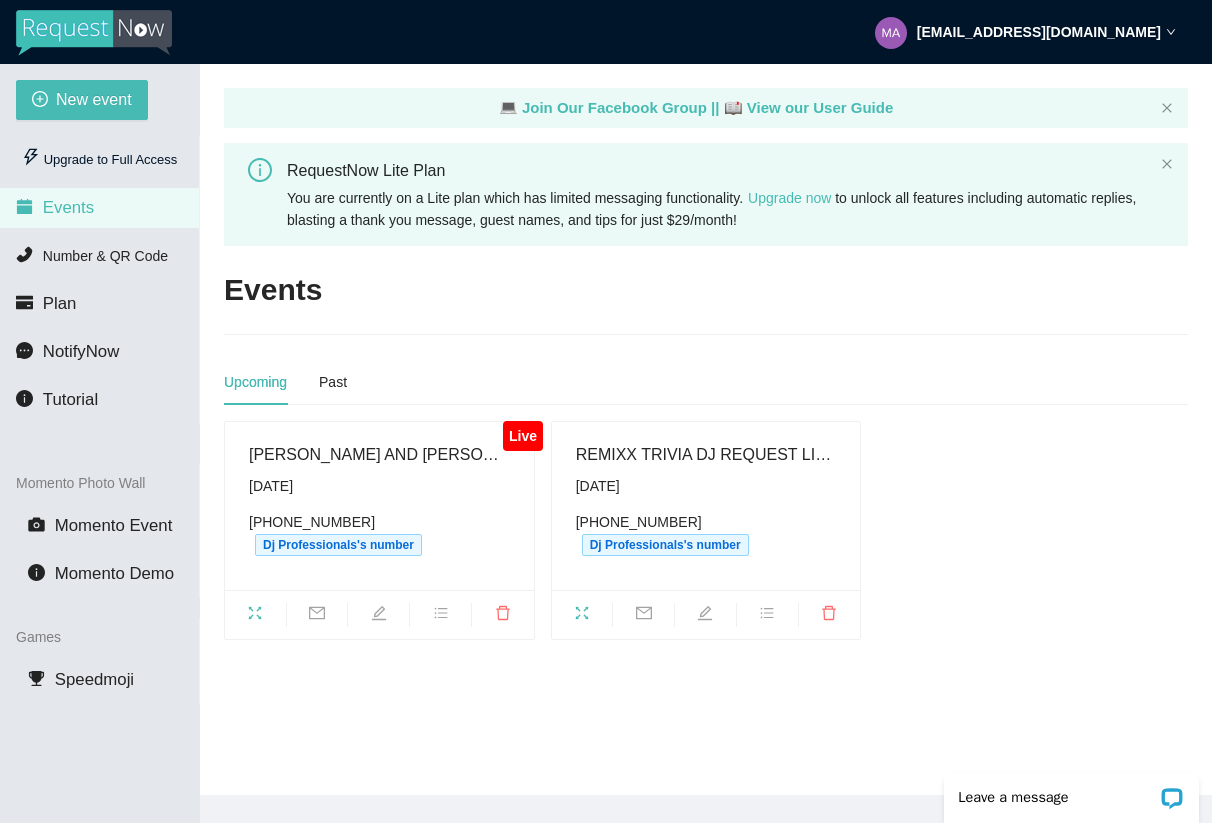 click on "Dj Professionals's number" at bounding box center [338, 545] 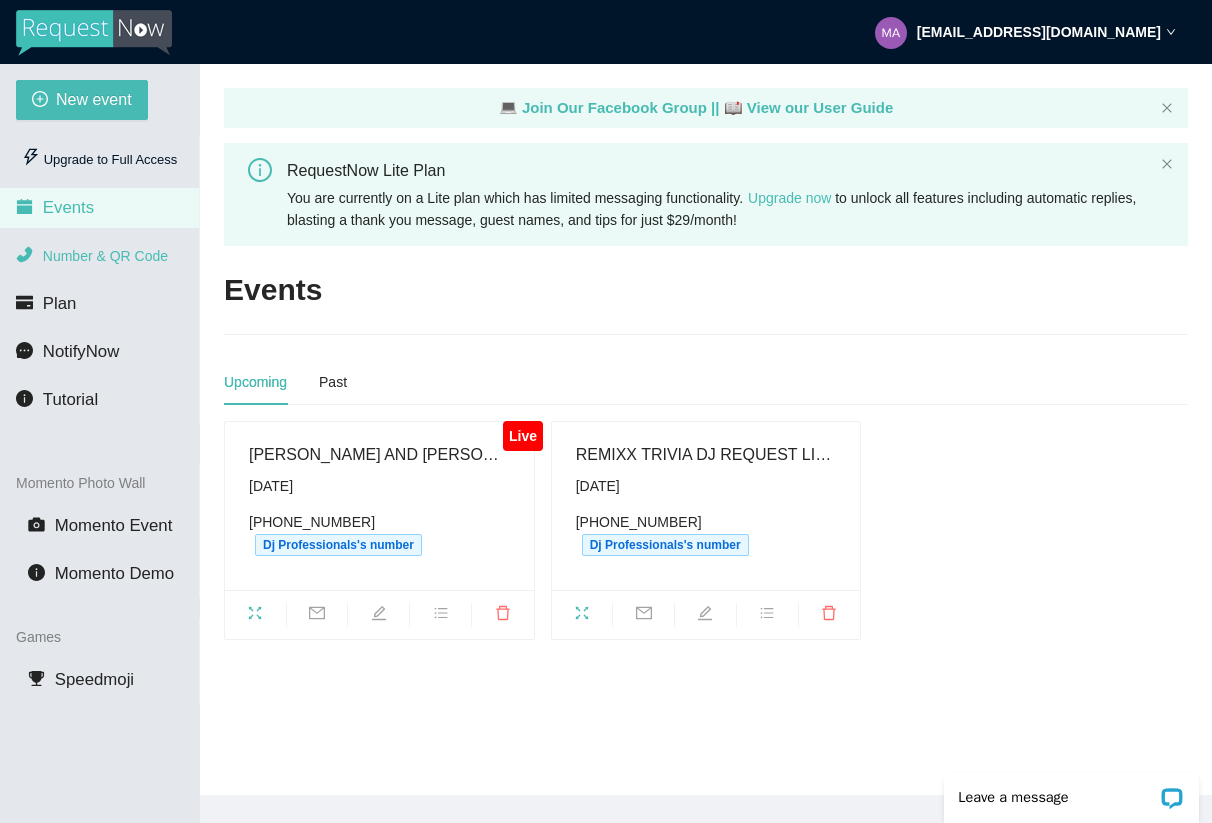 click on "Number & QR Code" at bounding box center (105, 256) 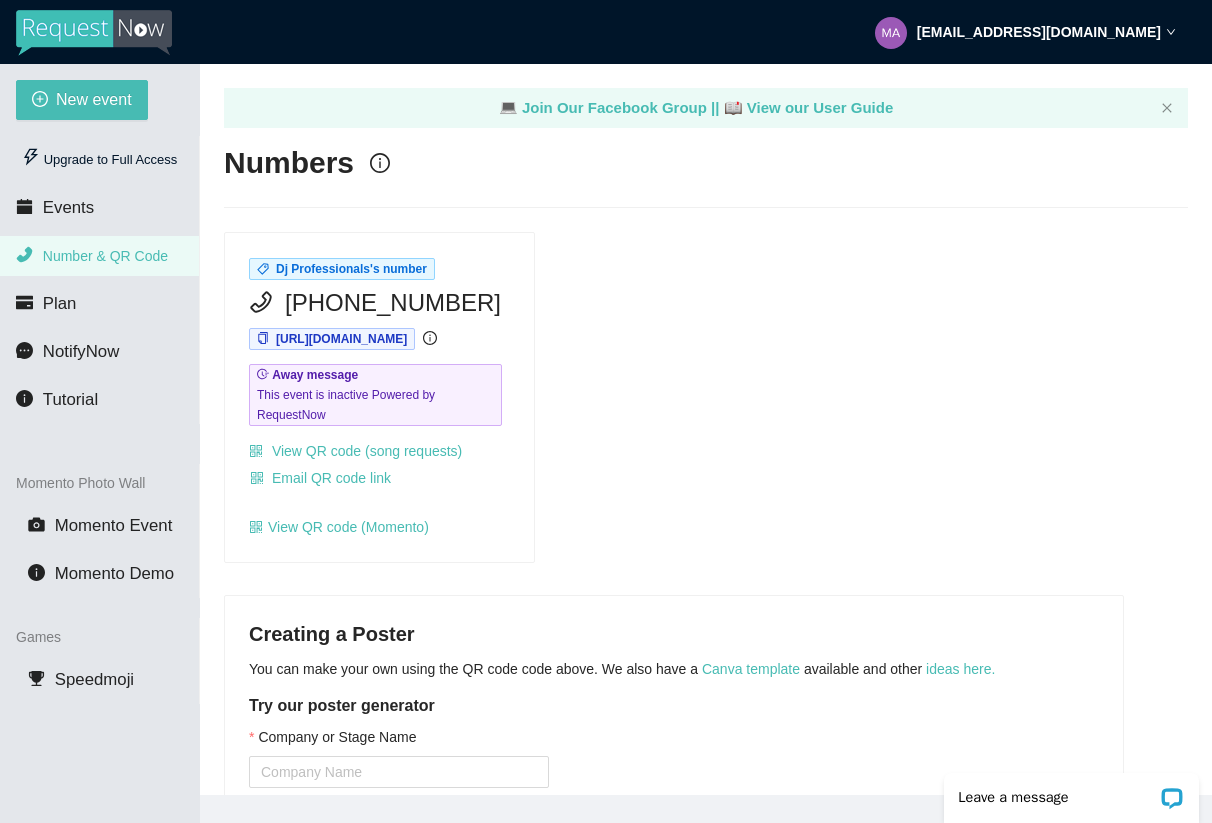 scroll, scrollTop: 0, scrollLeft: 0, axis: both 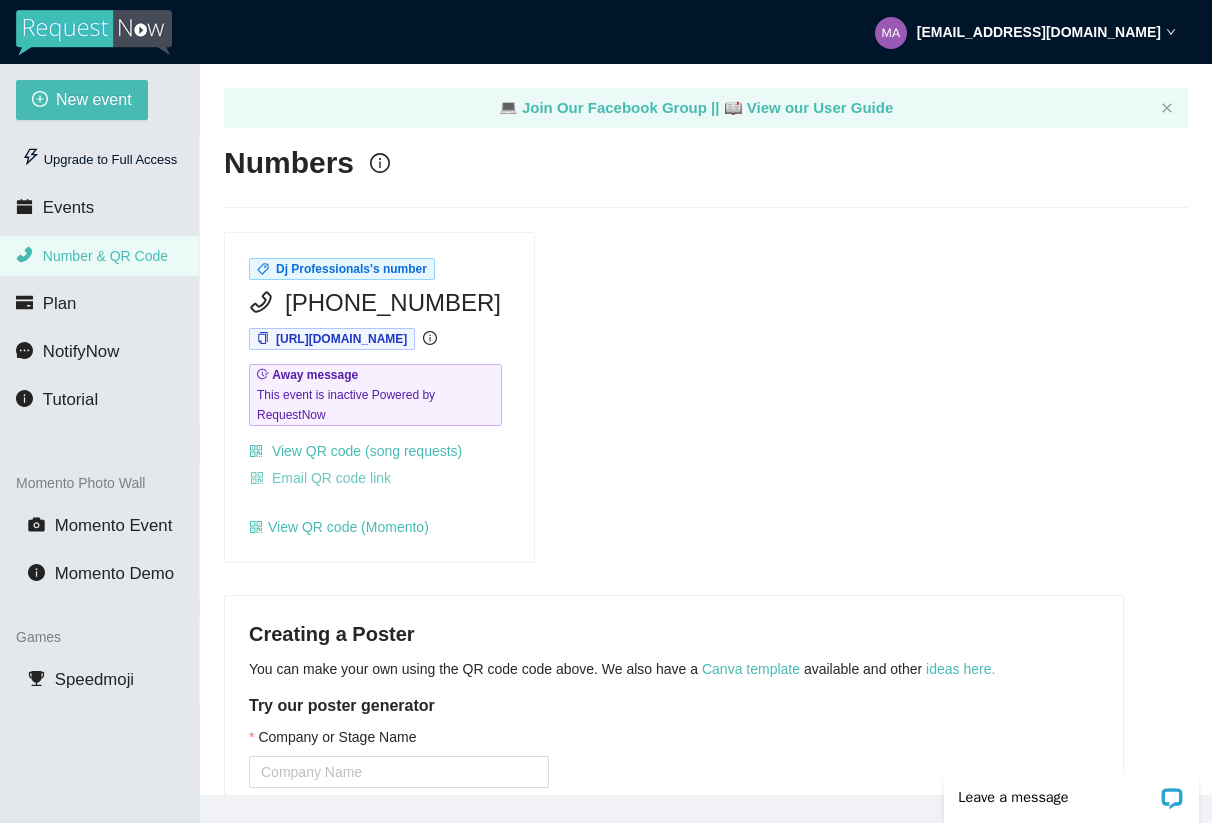 click on "Email QR code link" at bounding box center [331, 478] 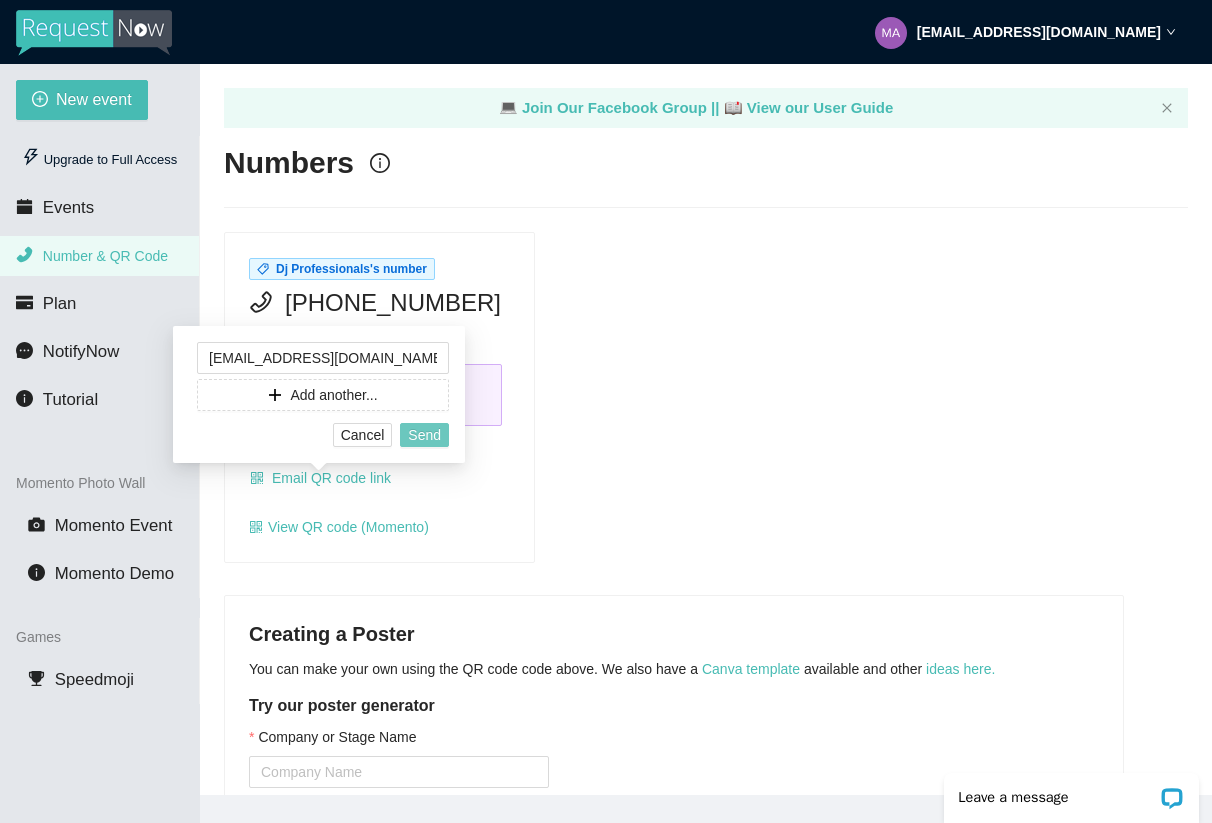 click on "Send" at bounding box center [424, 435] 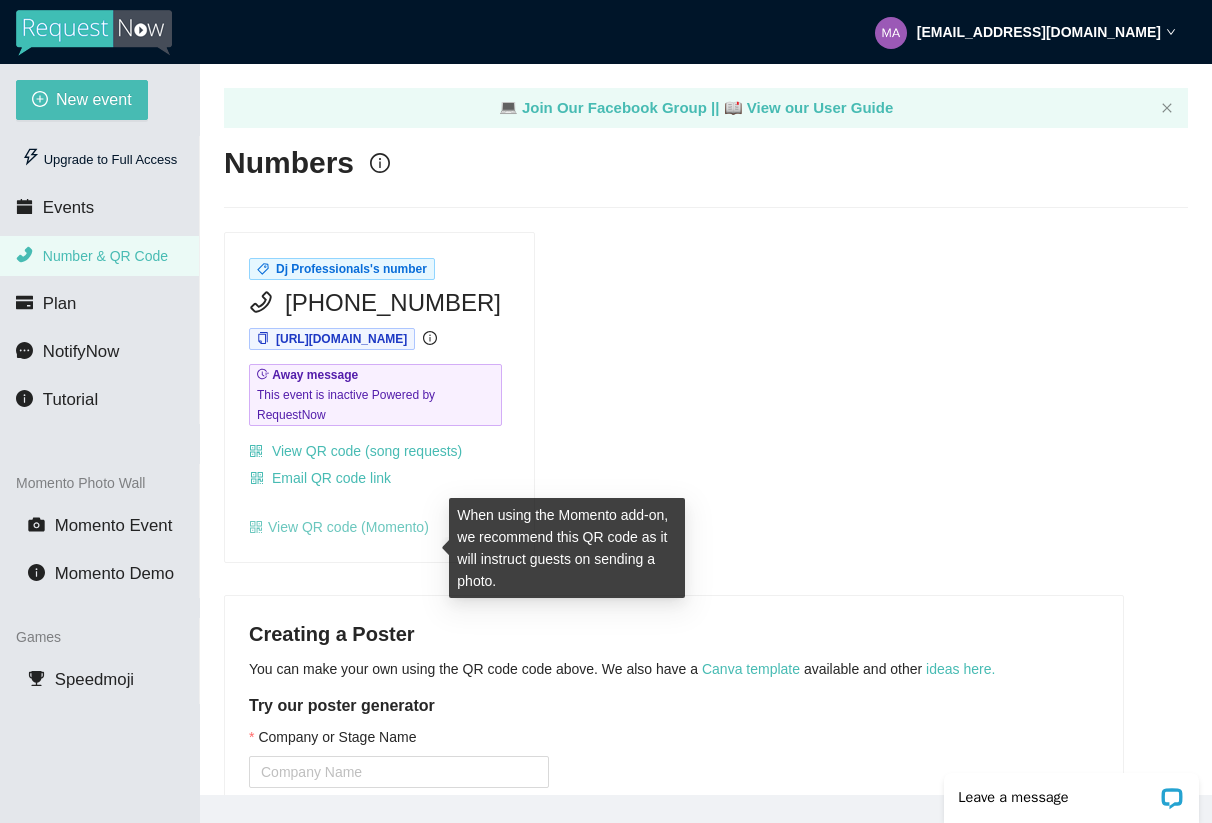 click on "View QR code (Momento)" at bounding box center (339, 527) 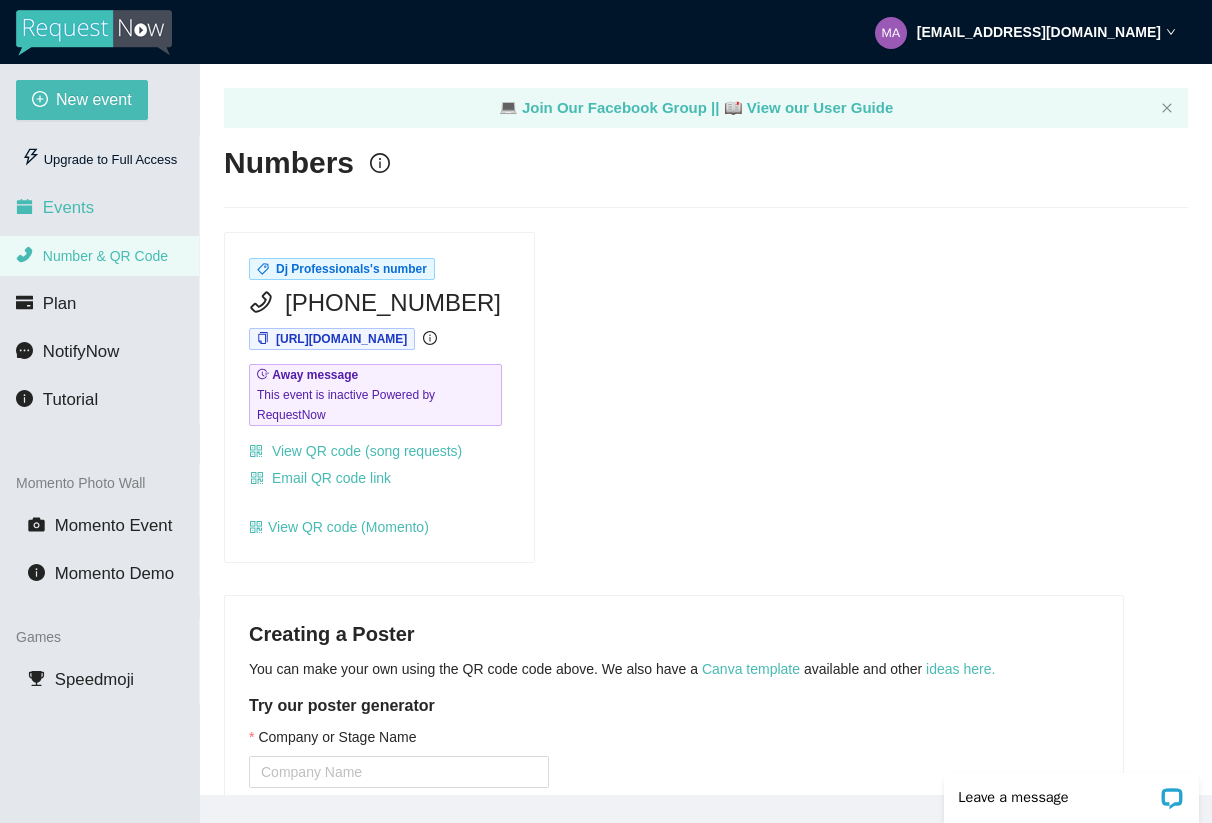 click on "Events" at bounding box center [68, 207] 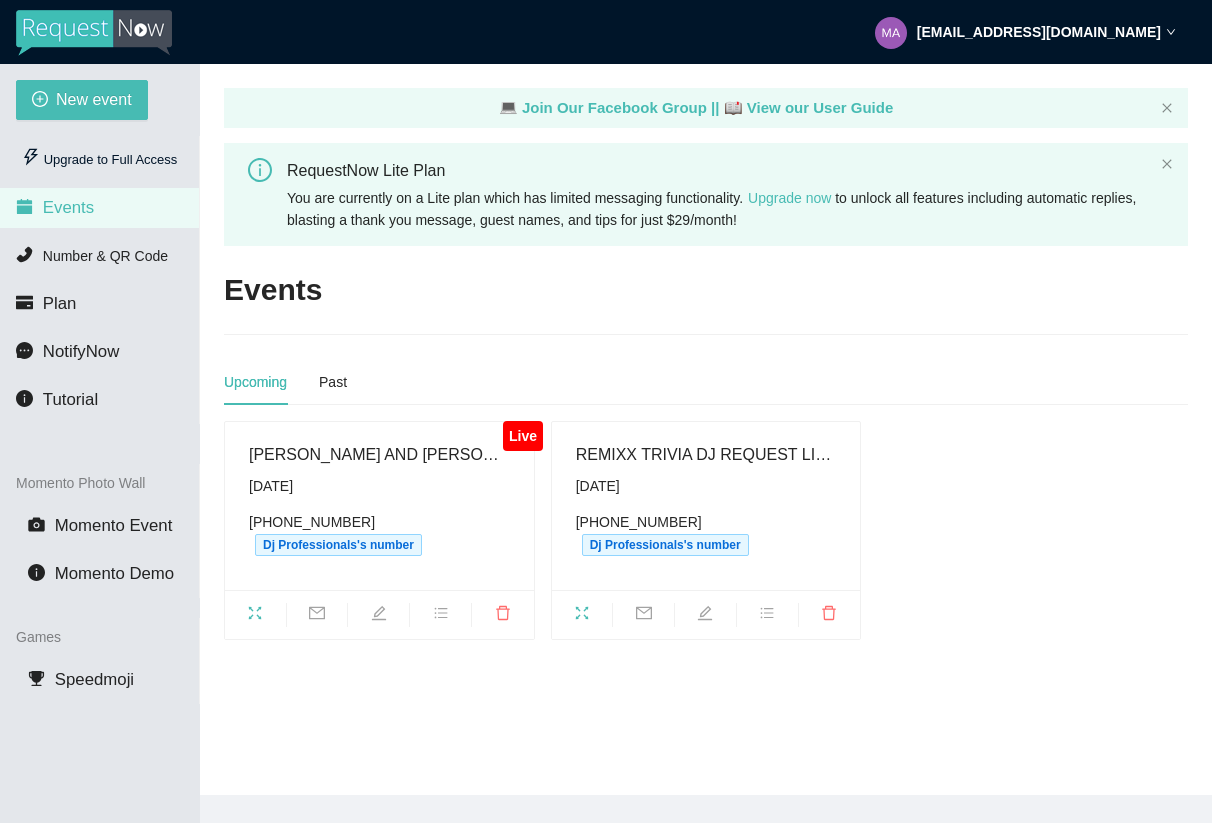 click on "[DATE]" at bounding box center (379, 486) 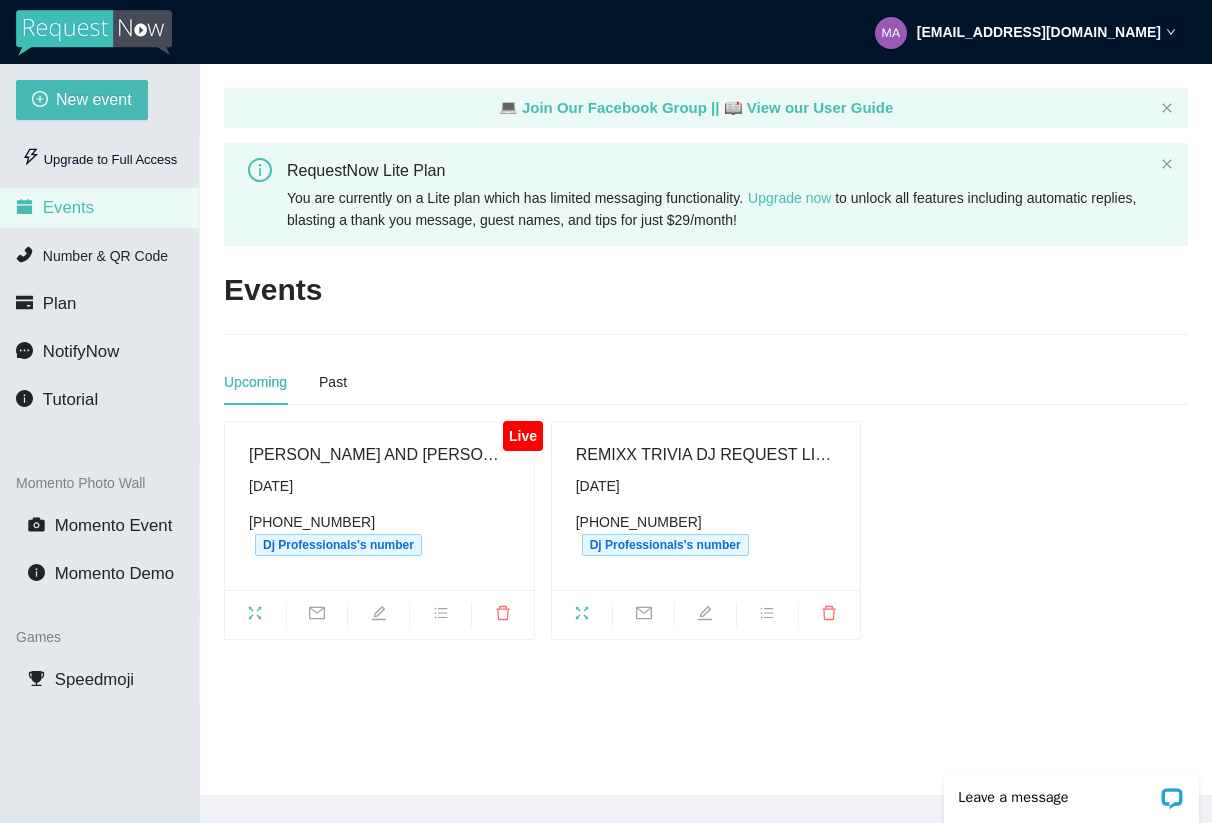 scroll, scrollTop: 0, scrollLeft: 0, axis: both 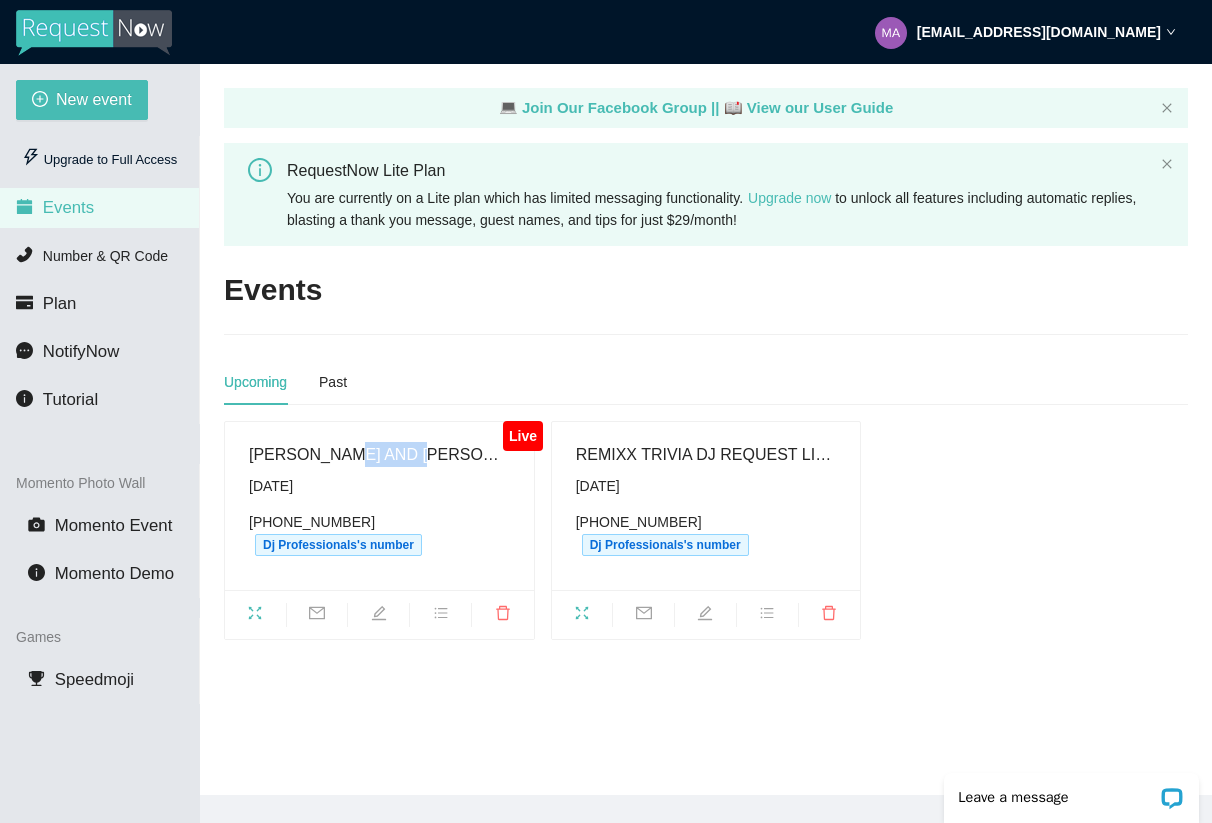 click on "[PERSON_NAME] AND [PERSON_NAME] WEDDING REQUEST" at bounding box center (379, 454) 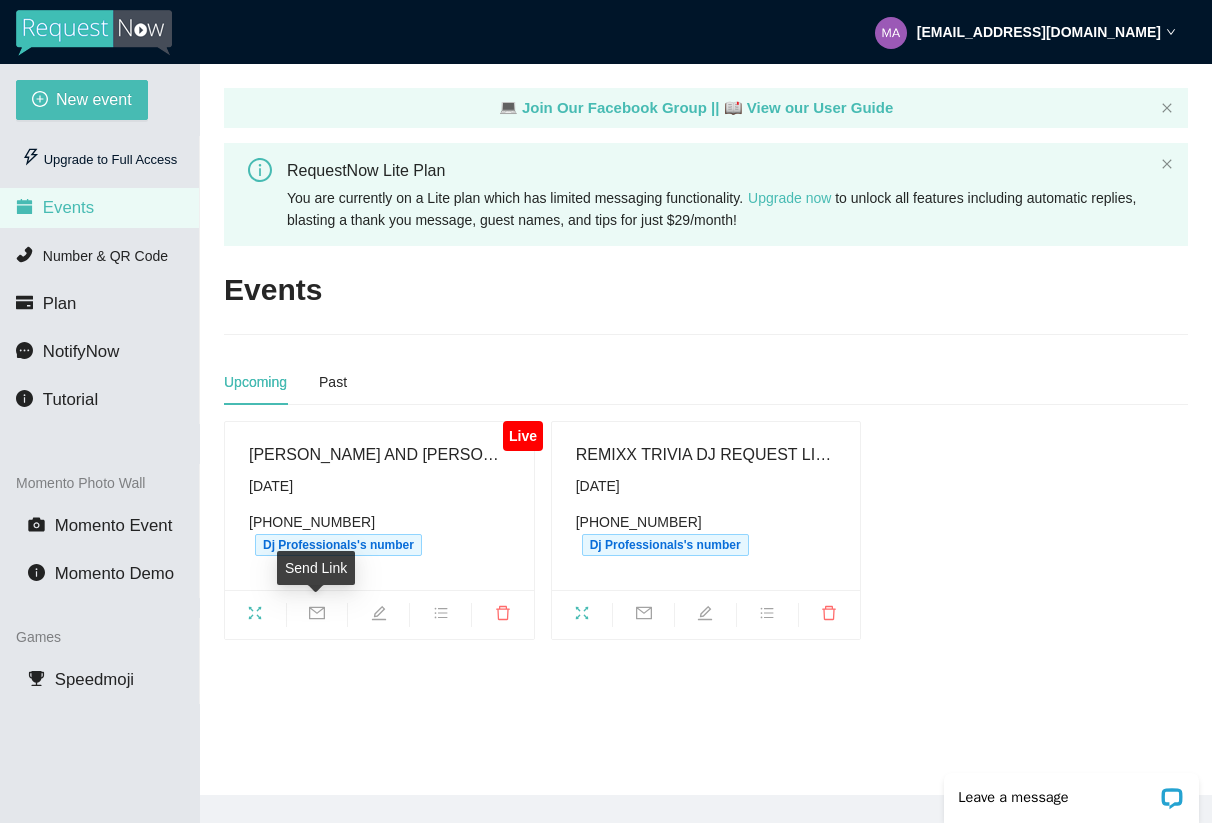 click 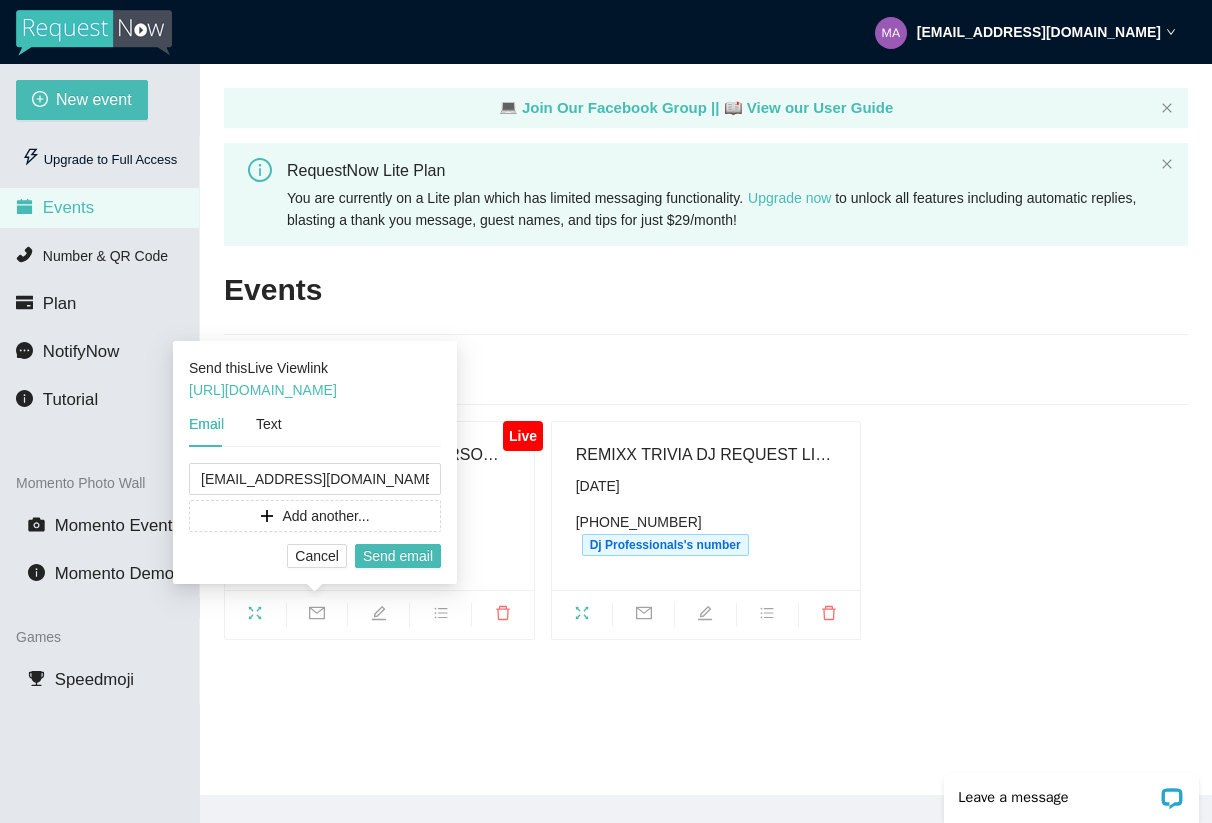 click on "RACHEL AND ROBERTS WEDDING REQUEST Saturday, July 12th (920) 306-2743 Dj Professionals's number" at bounding box center (379, 506) 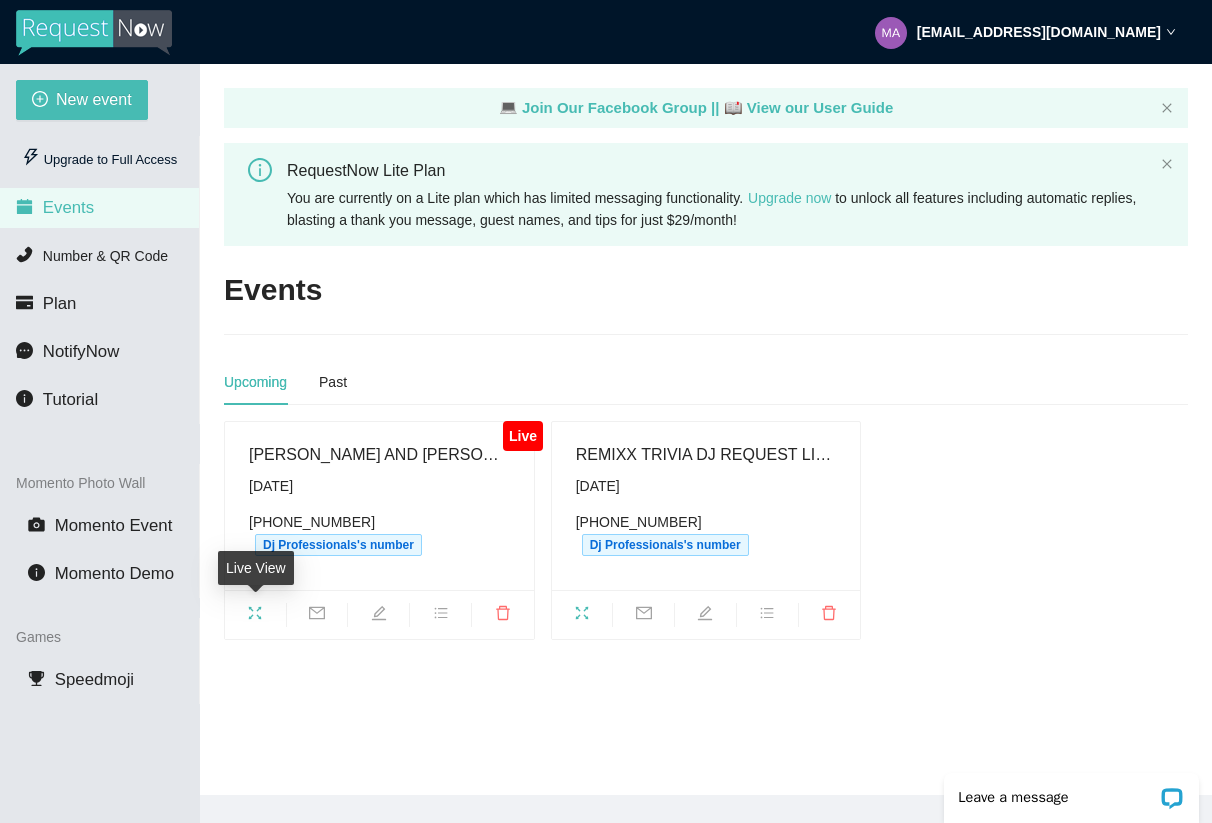 click 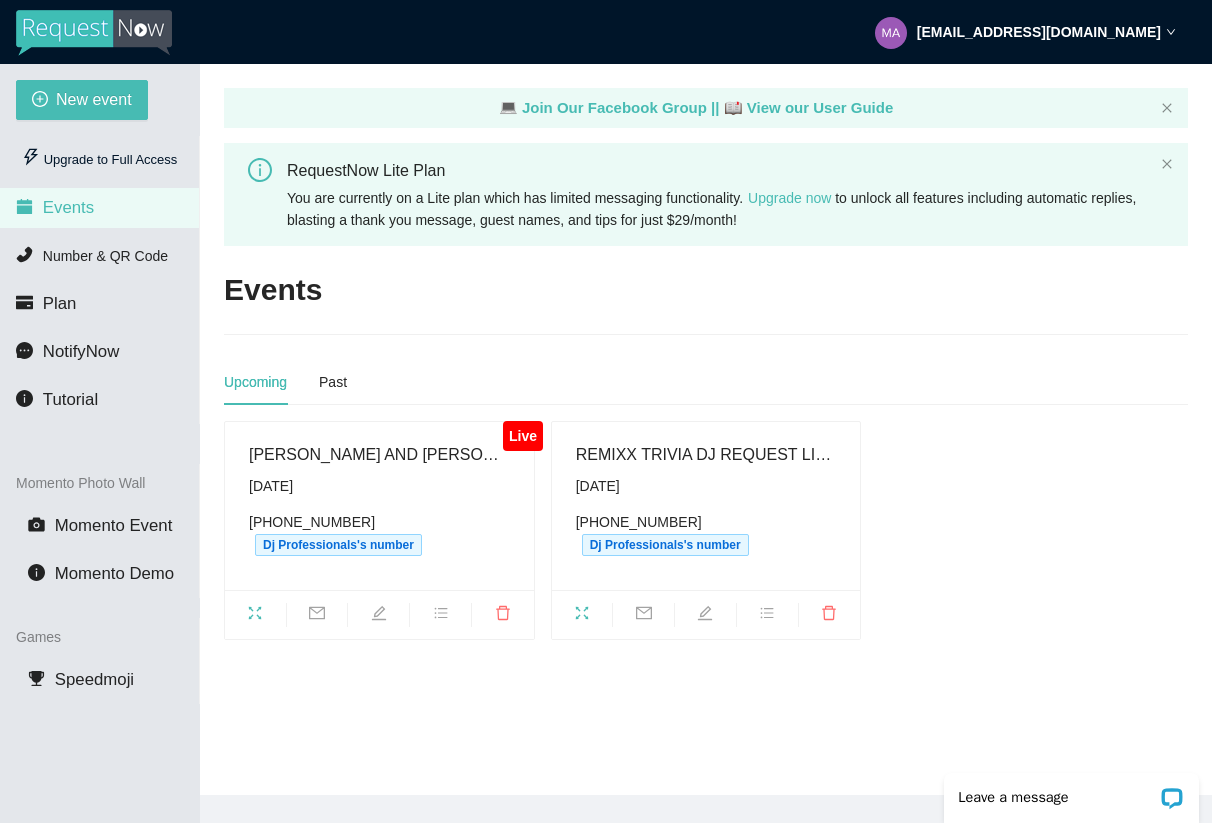 scroll, scrollTop: 0, scrollLeft: 0, axis: both 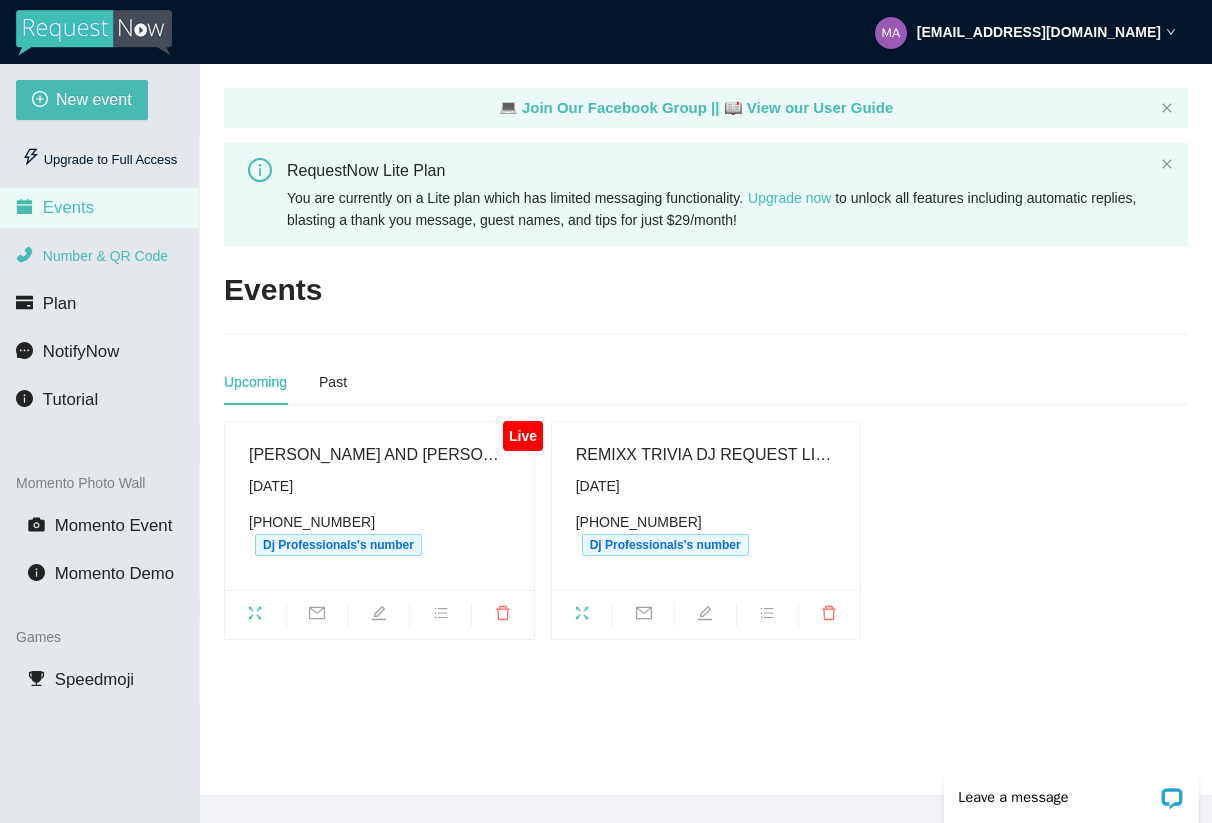 click on "Number & QR Code" at bounding box center (105, 256) 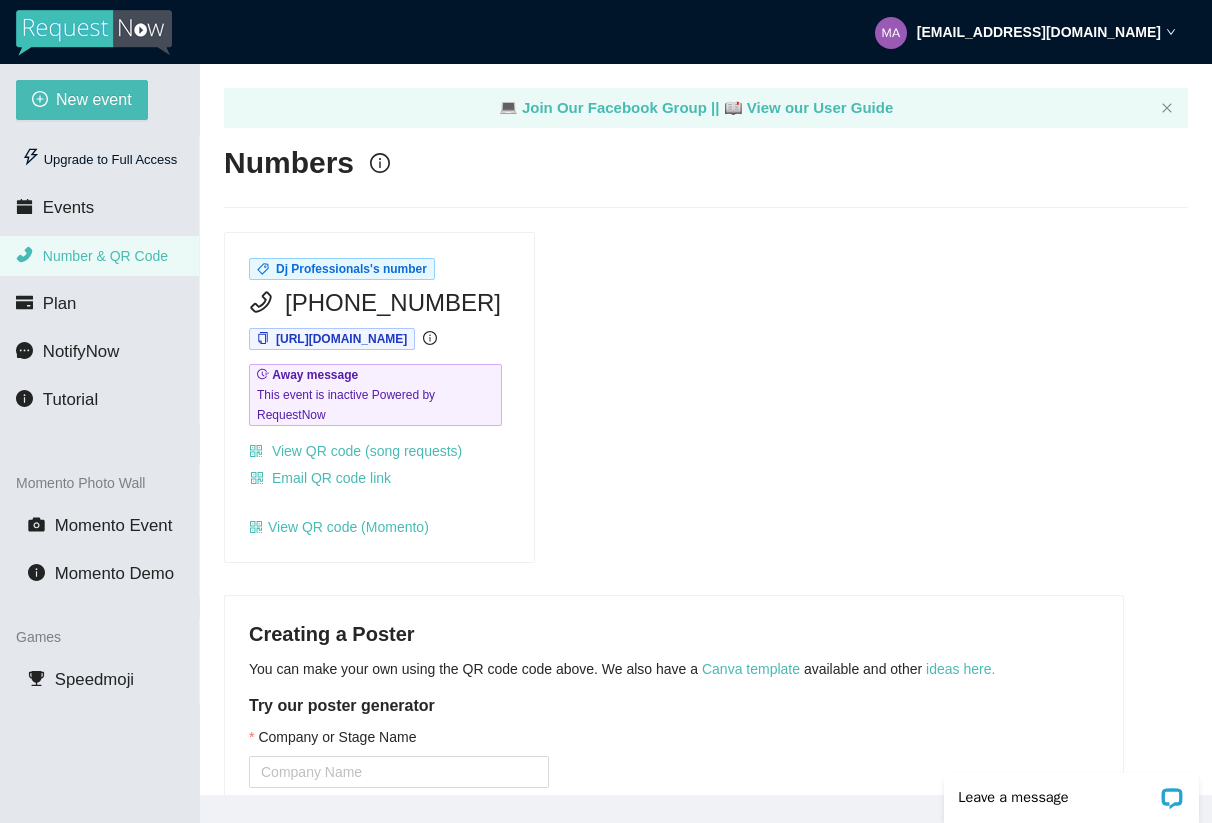 scroll, scrollTop: 0, scrollLeft: 0, axis: both 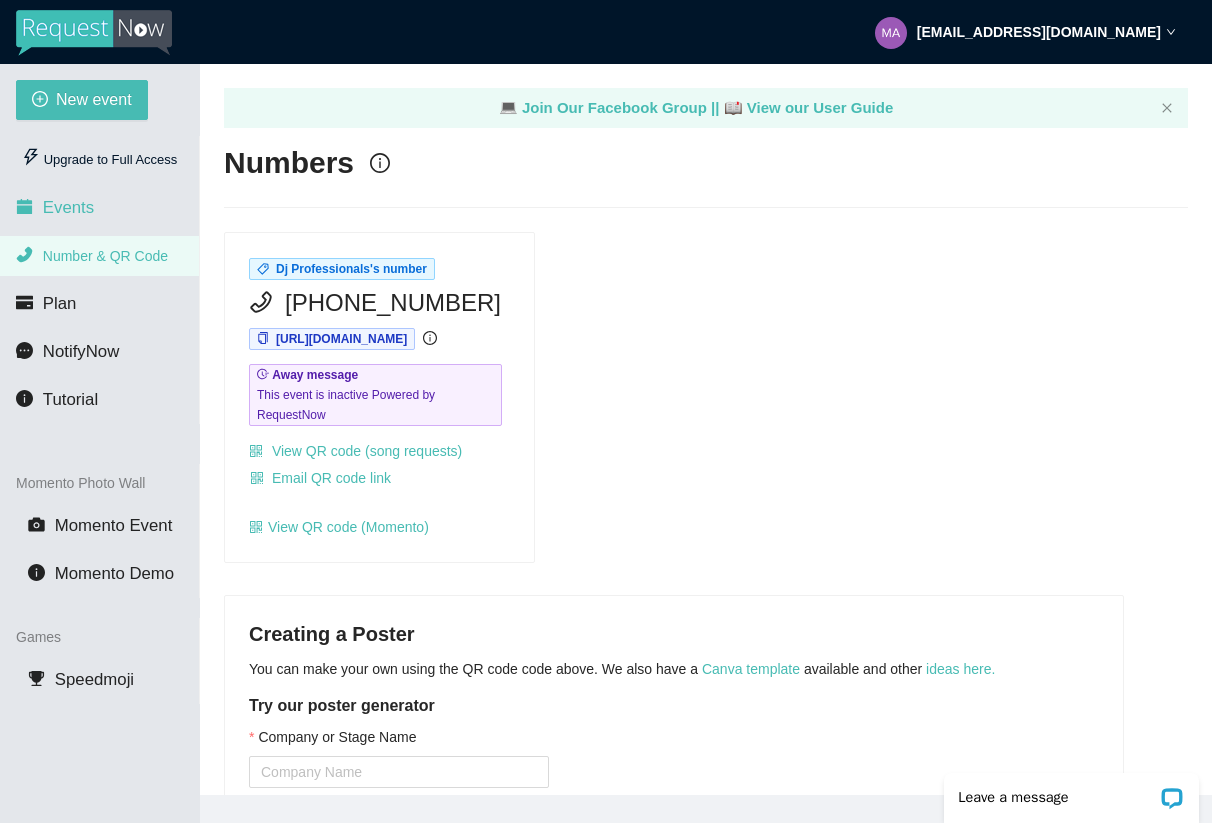 click on "Events" at bounding box center (68, 207) 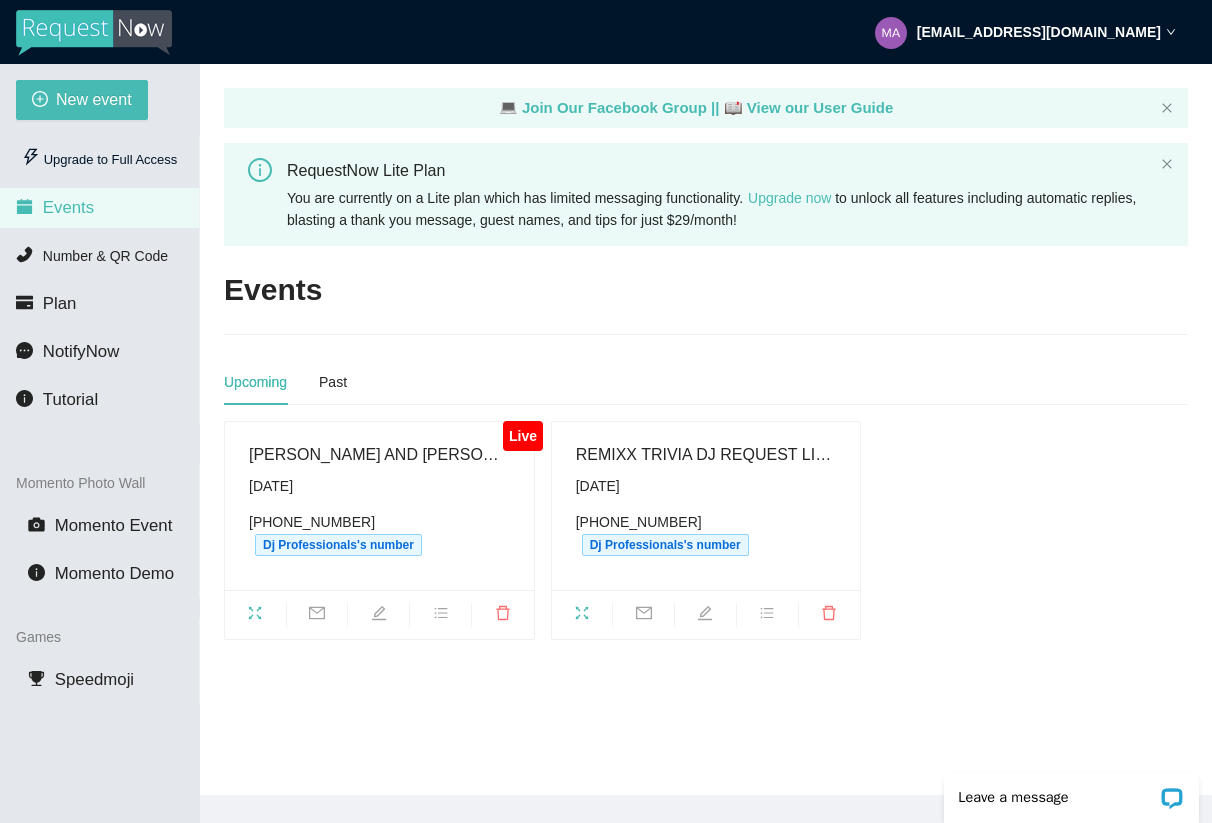 scroll, scrollTop: 0, scrollLeft: 0, axis: both 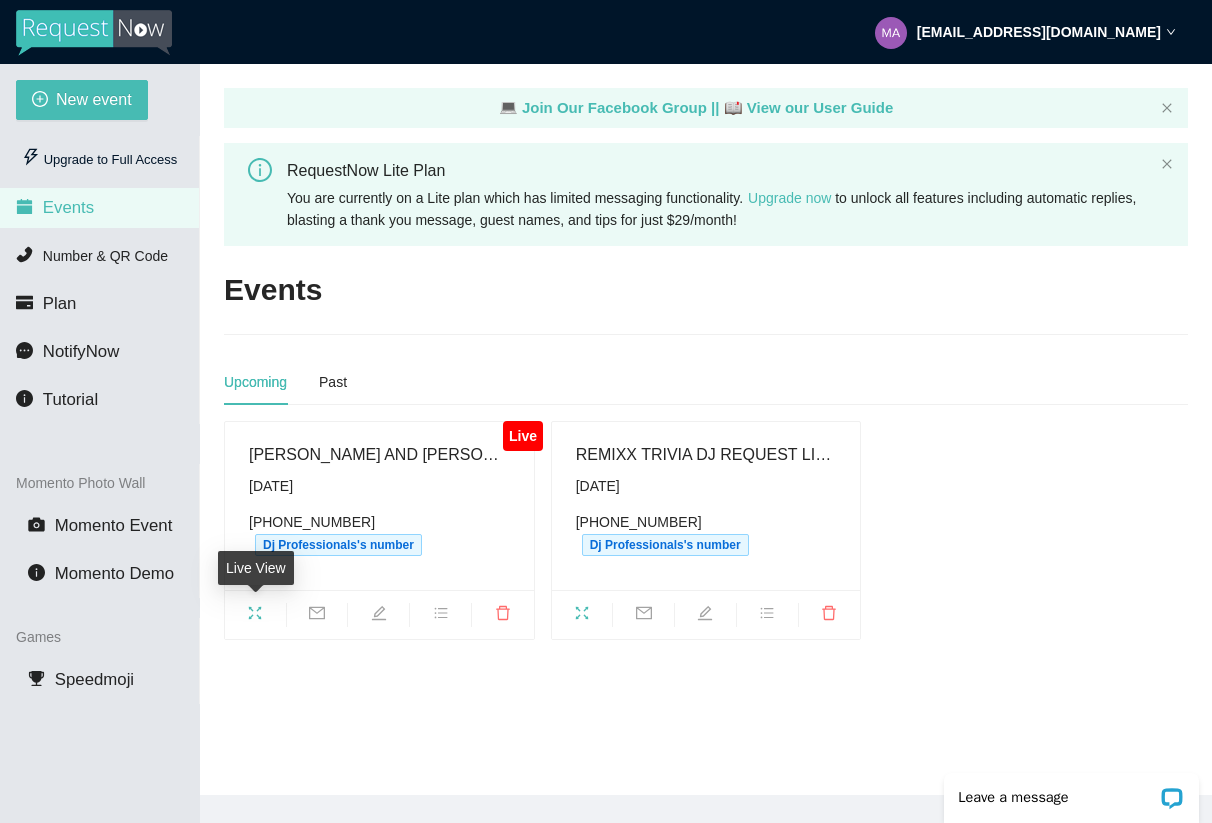 click 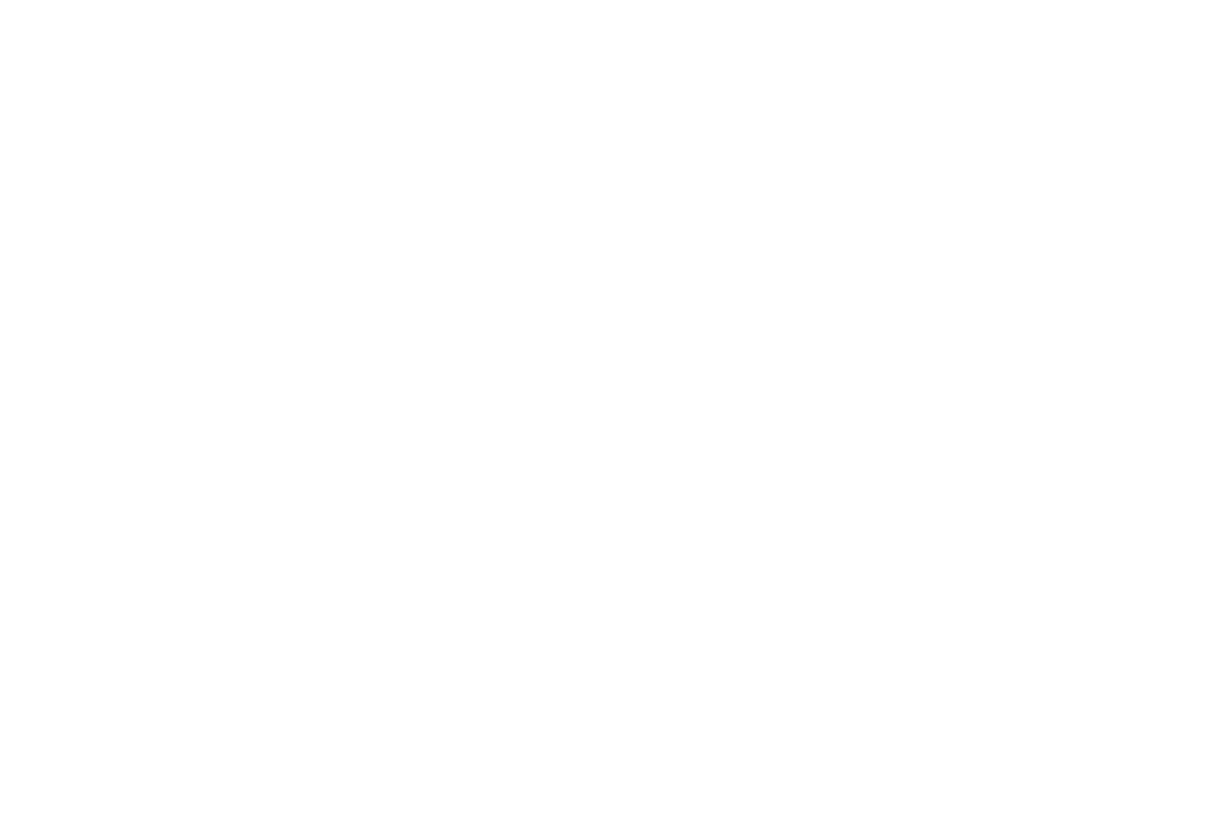 scroll, scrollTop: 0, scrollLeft: 0, axis: both 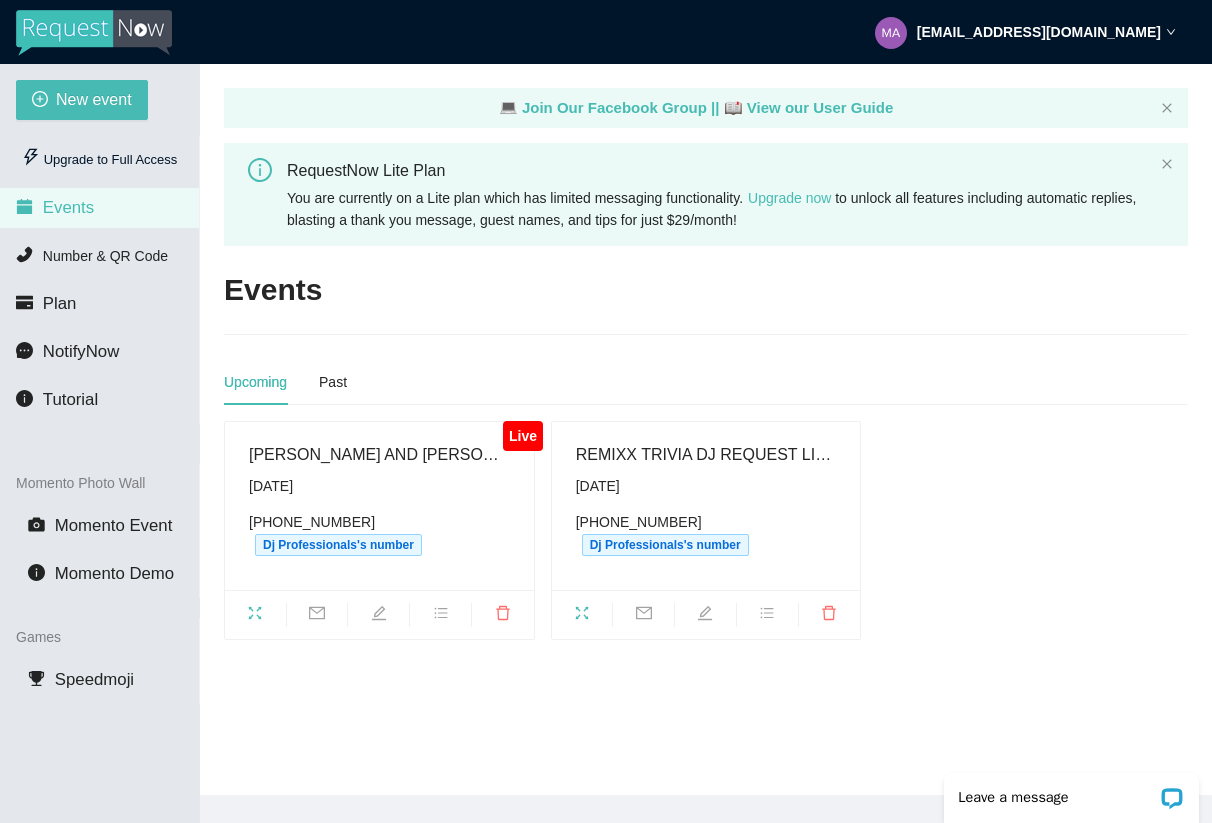 click on "(920) 306-2743 Dj Professionals's number" at bounding box center [379, 533] 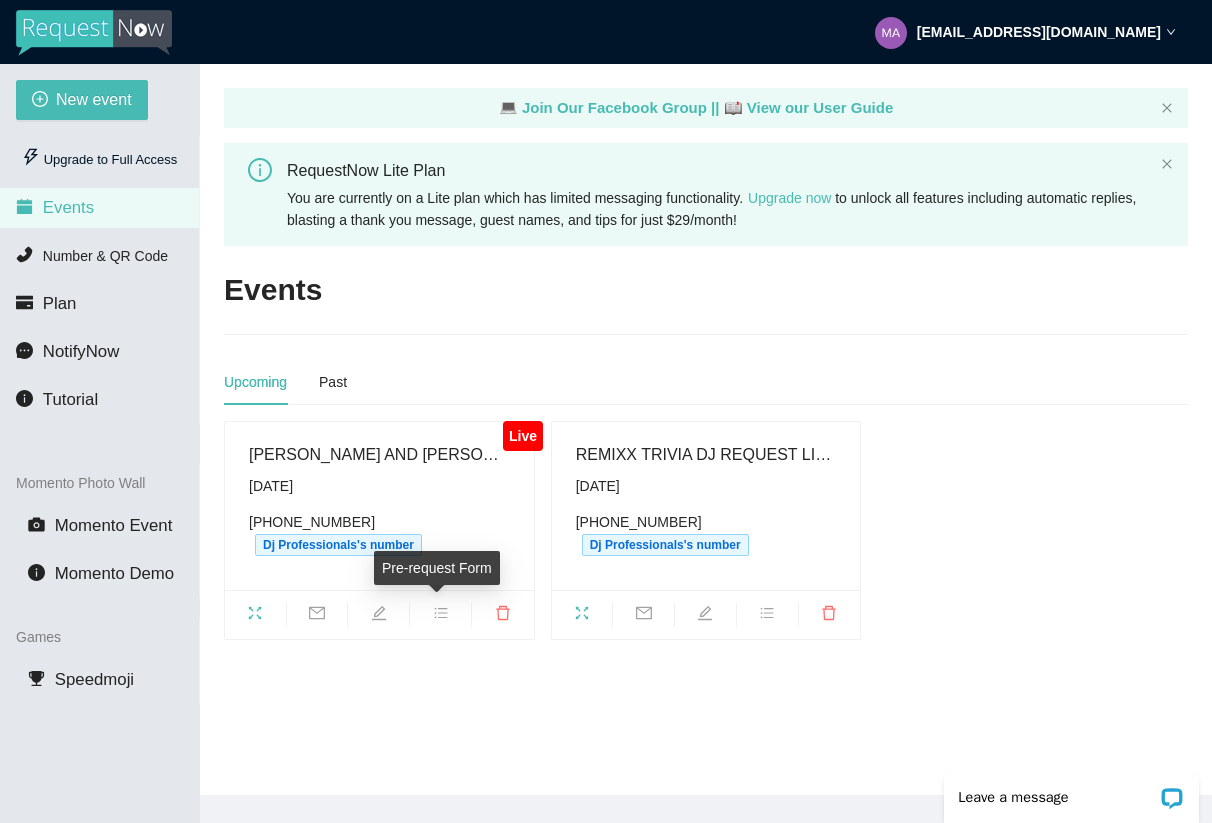 click 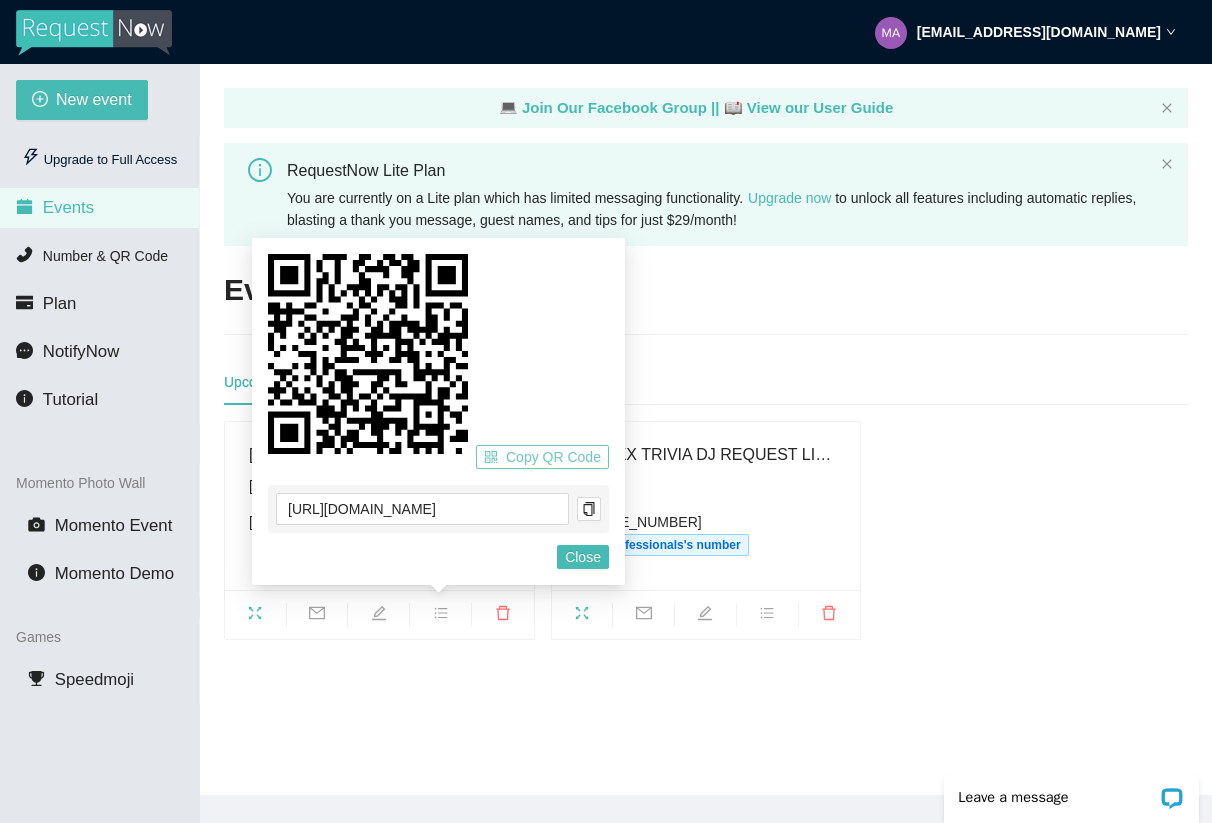 click on "Copy QR Code" at bounding box center (553, 457) 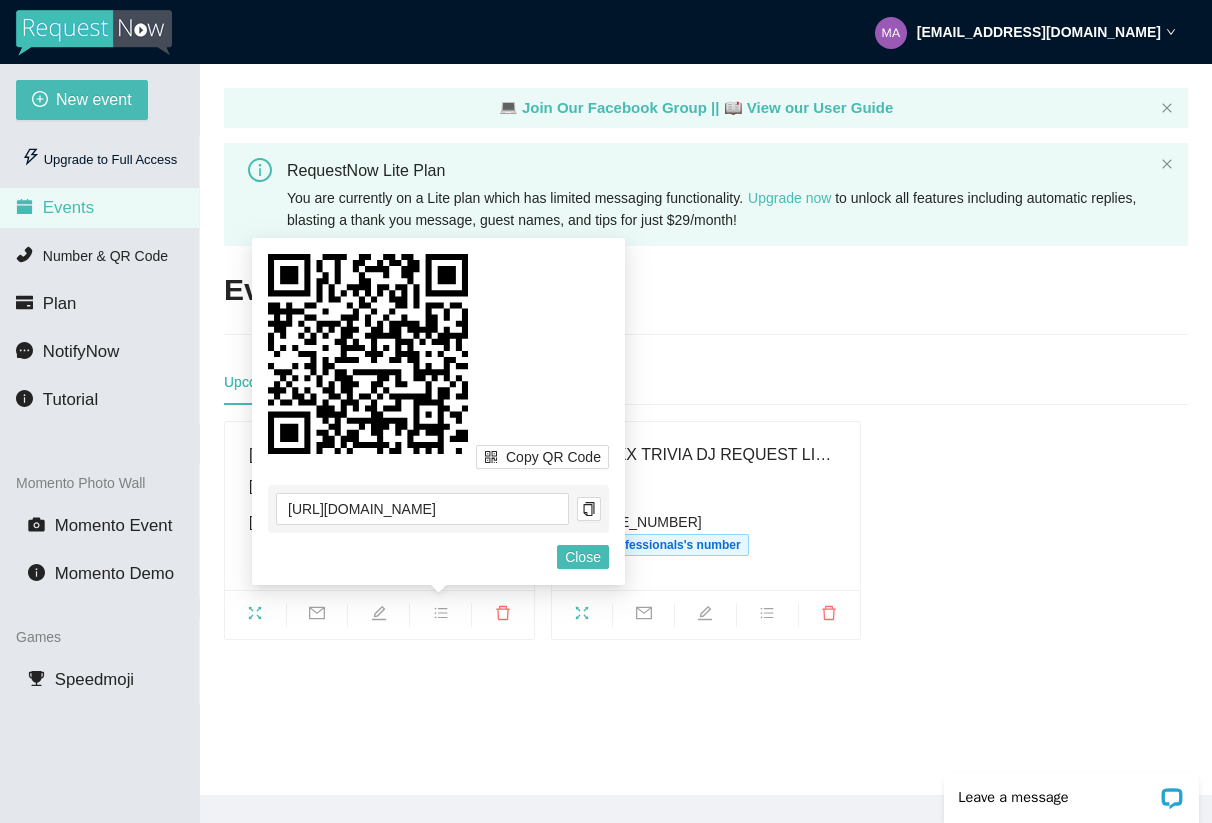 click 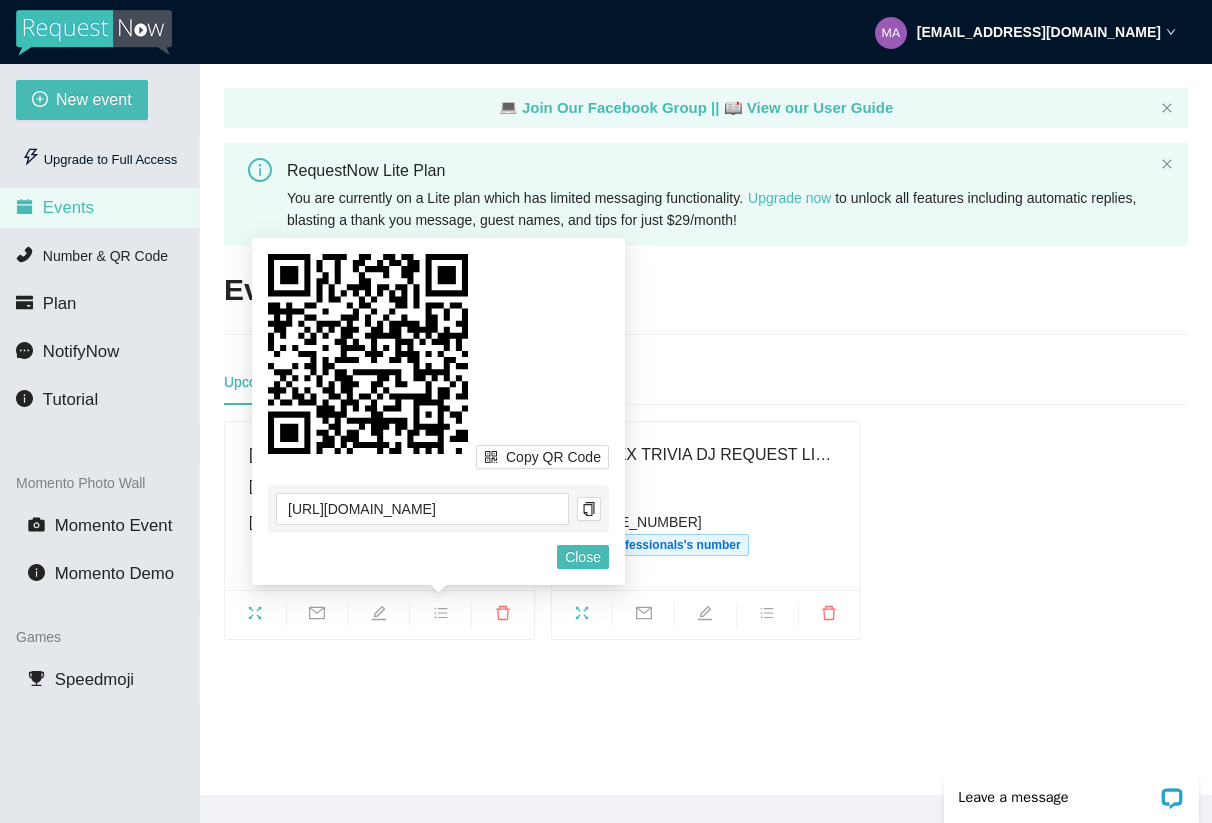 click 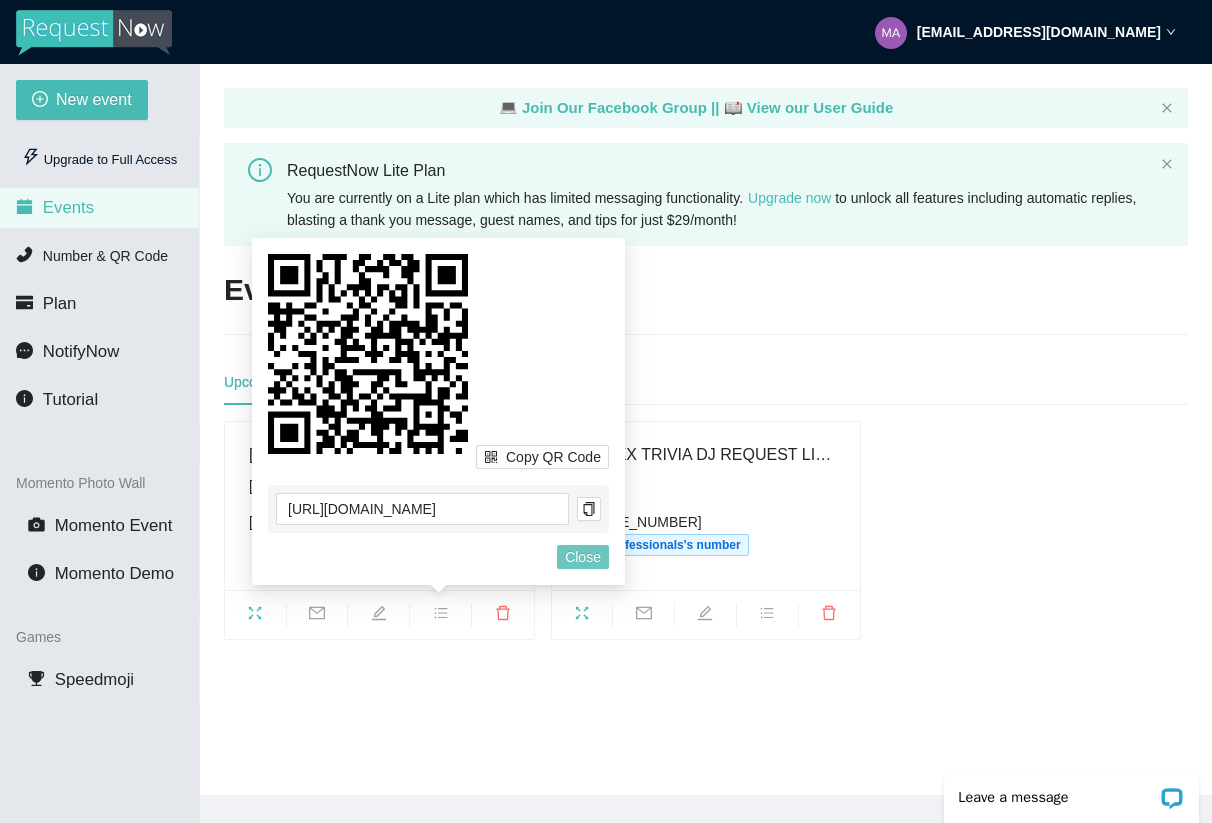 click on "Close" at bounding box center [583, 557] 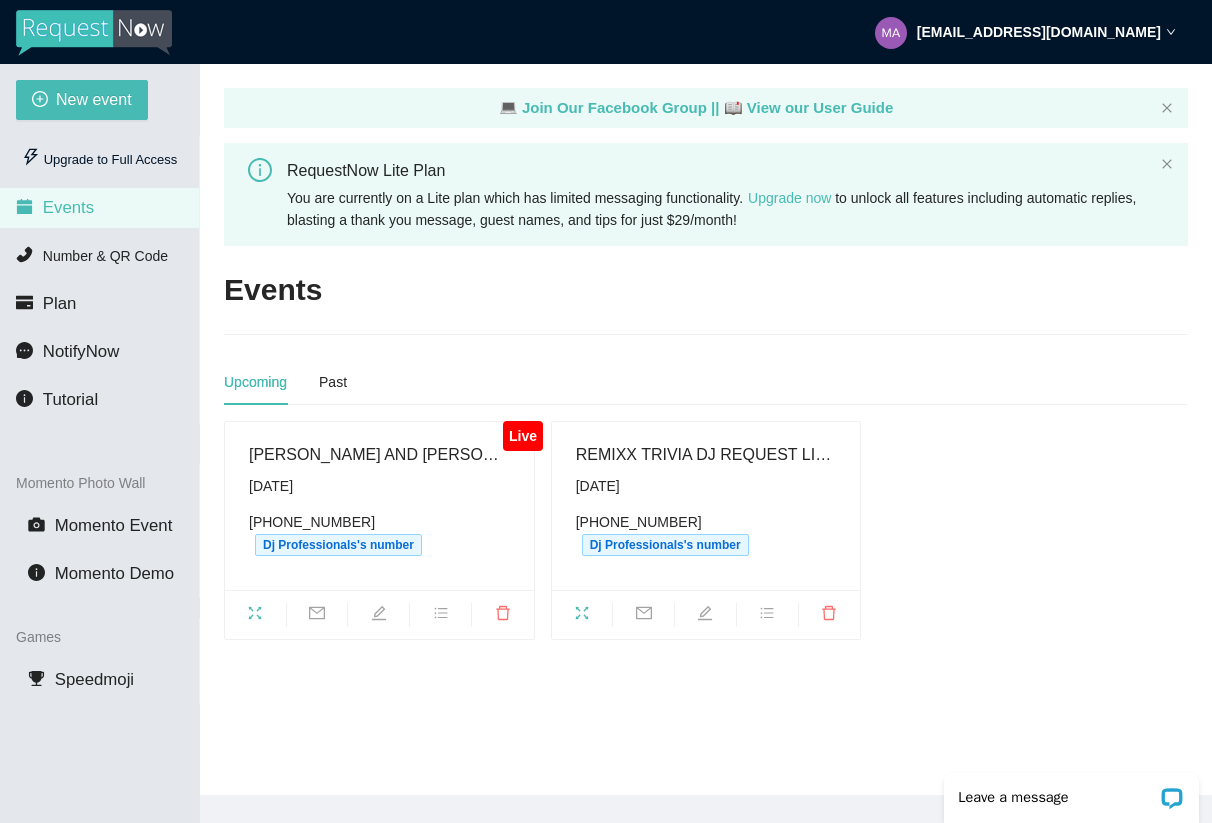 click on "[DATE]" at bounding box center (706, 486) 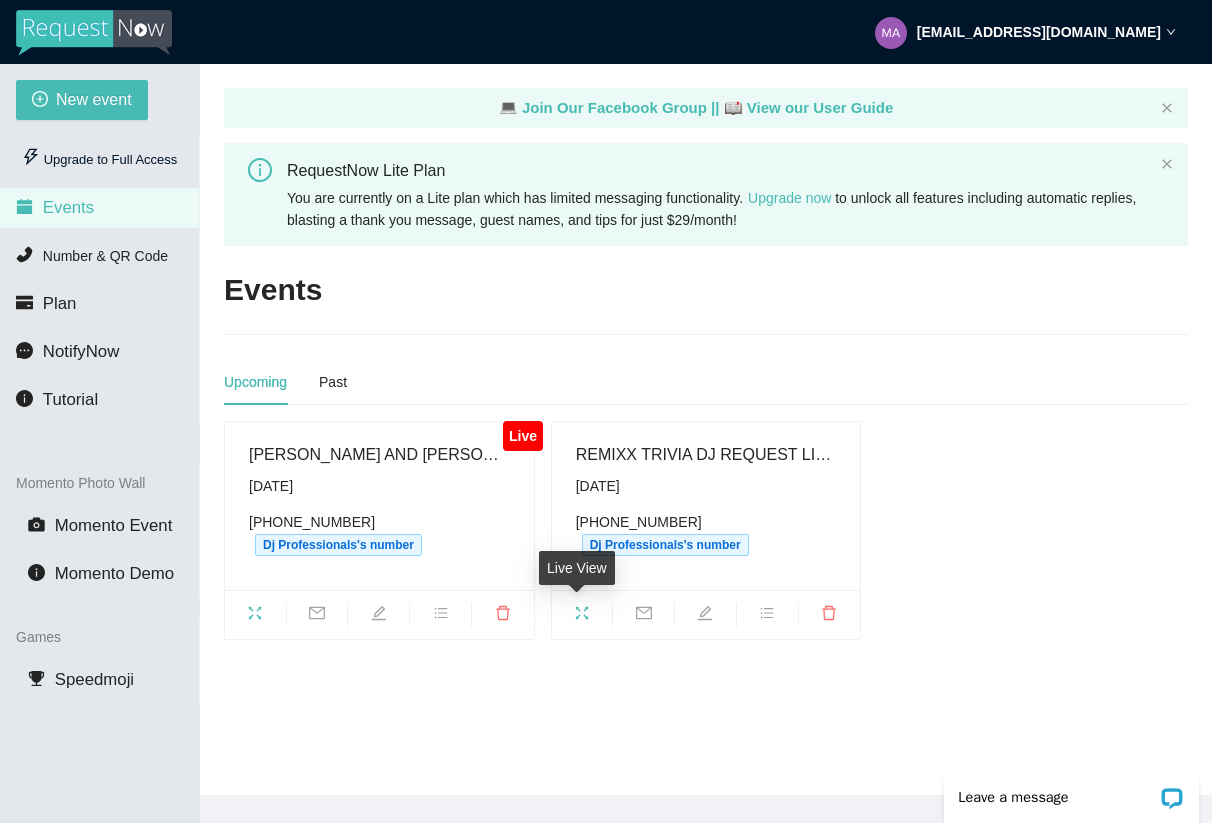 click 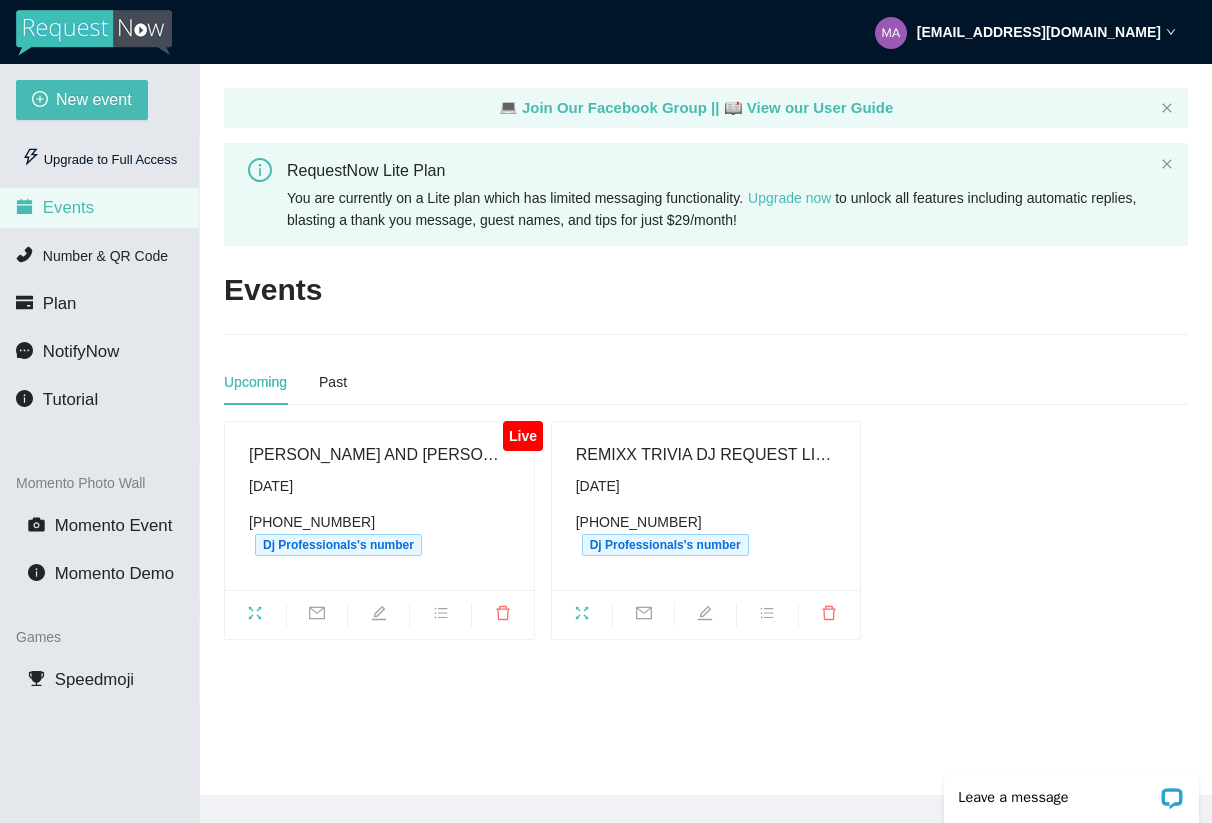 scroll, scrollTop: 0, scrollLeft: 0, axis: both 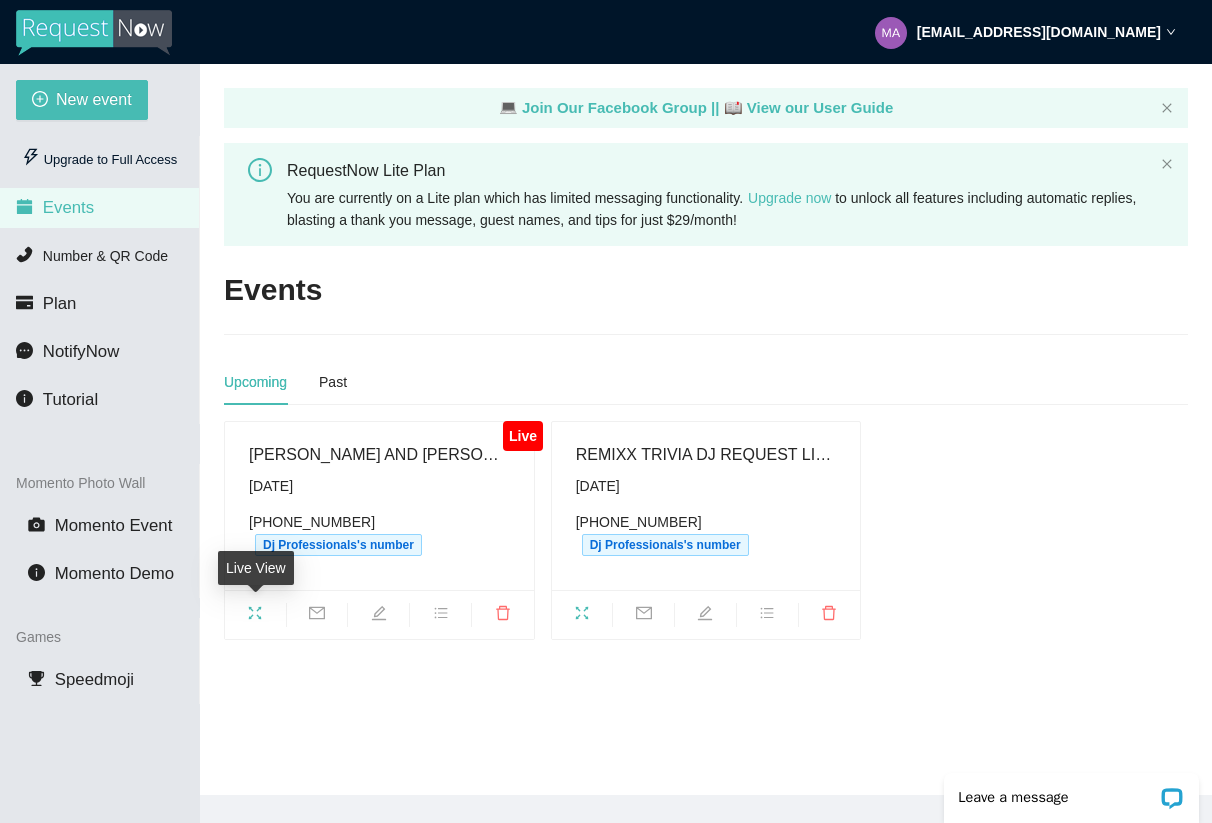 click at bounding box center [255, 616] 